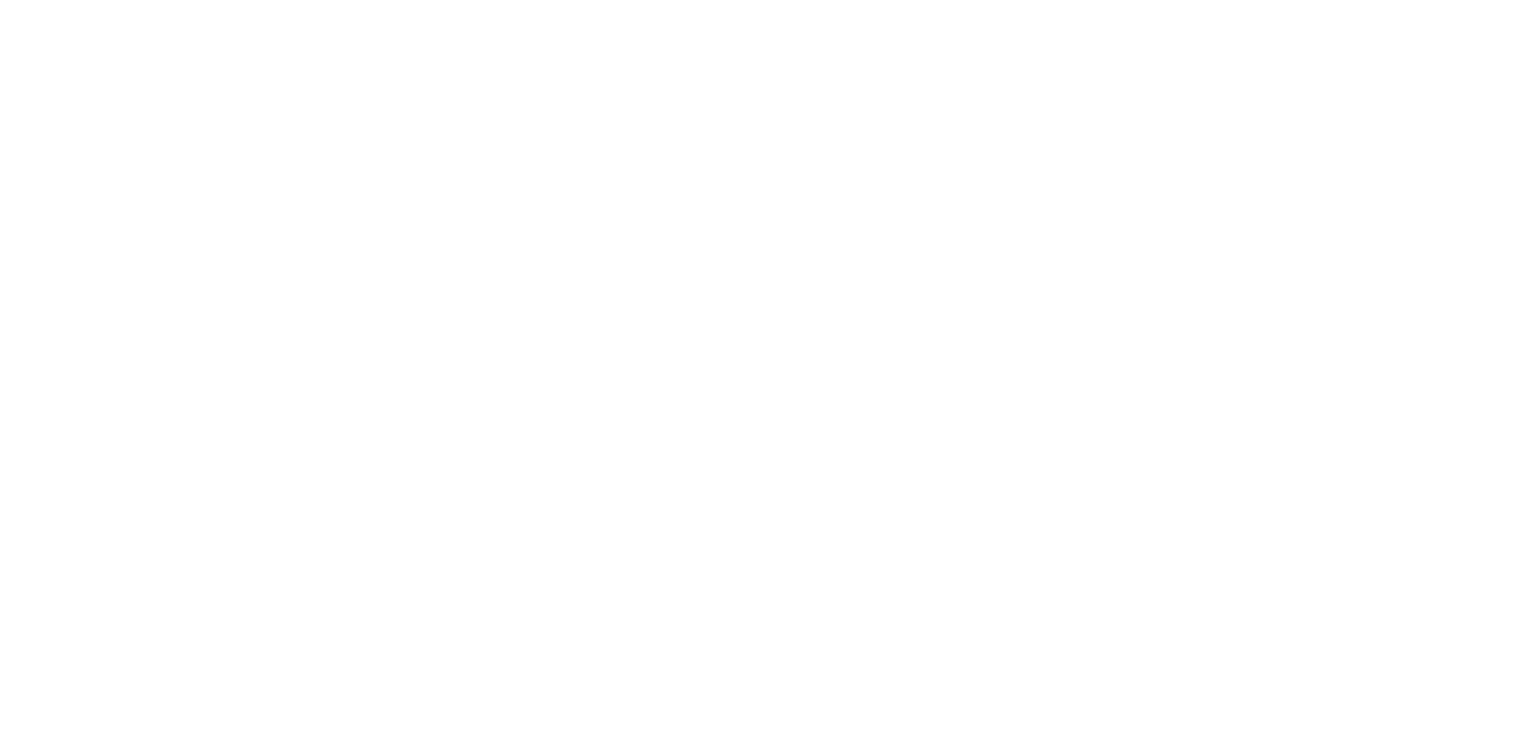 scroll, scrollTop: 0, scrollLeft: 0, axis: both 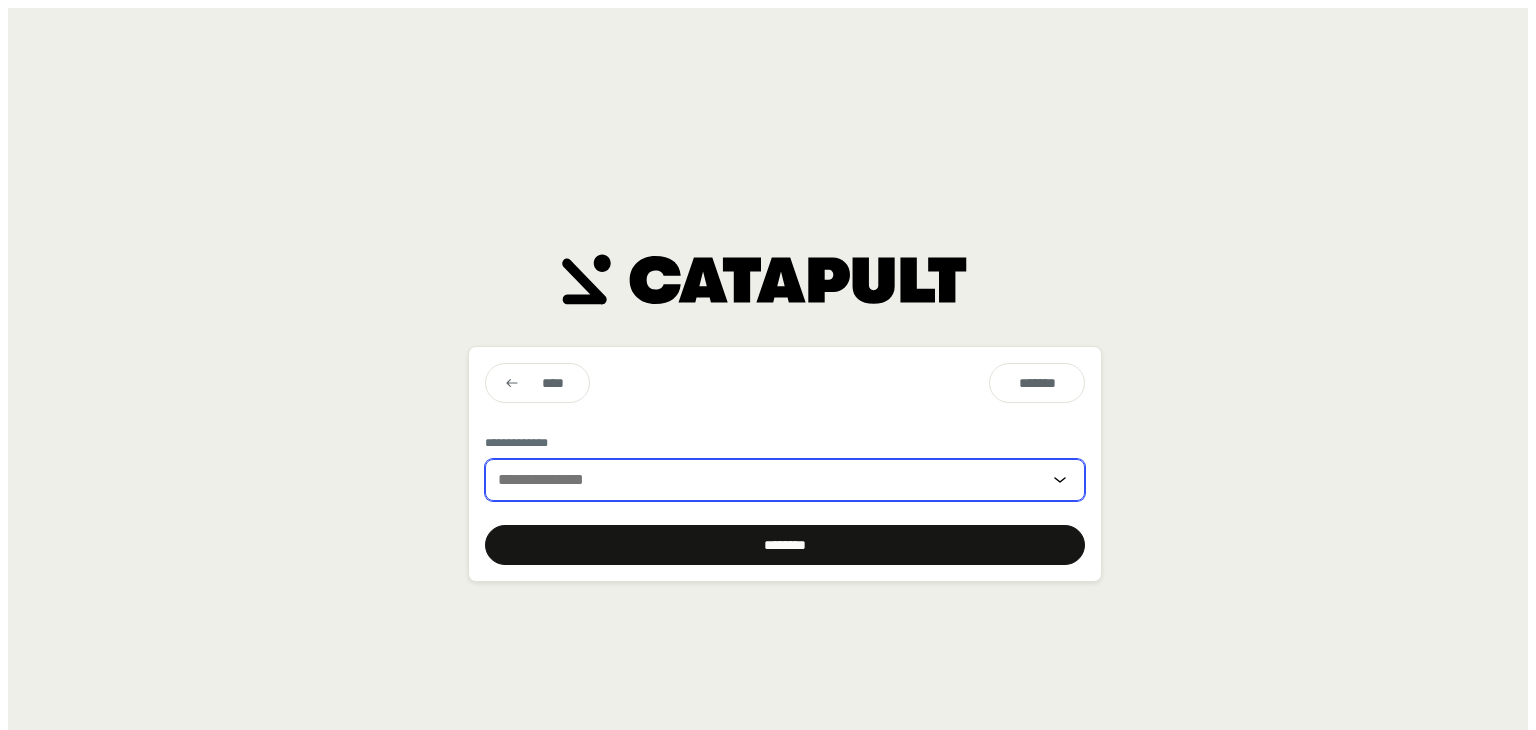 click at bounding box center (767, 480) 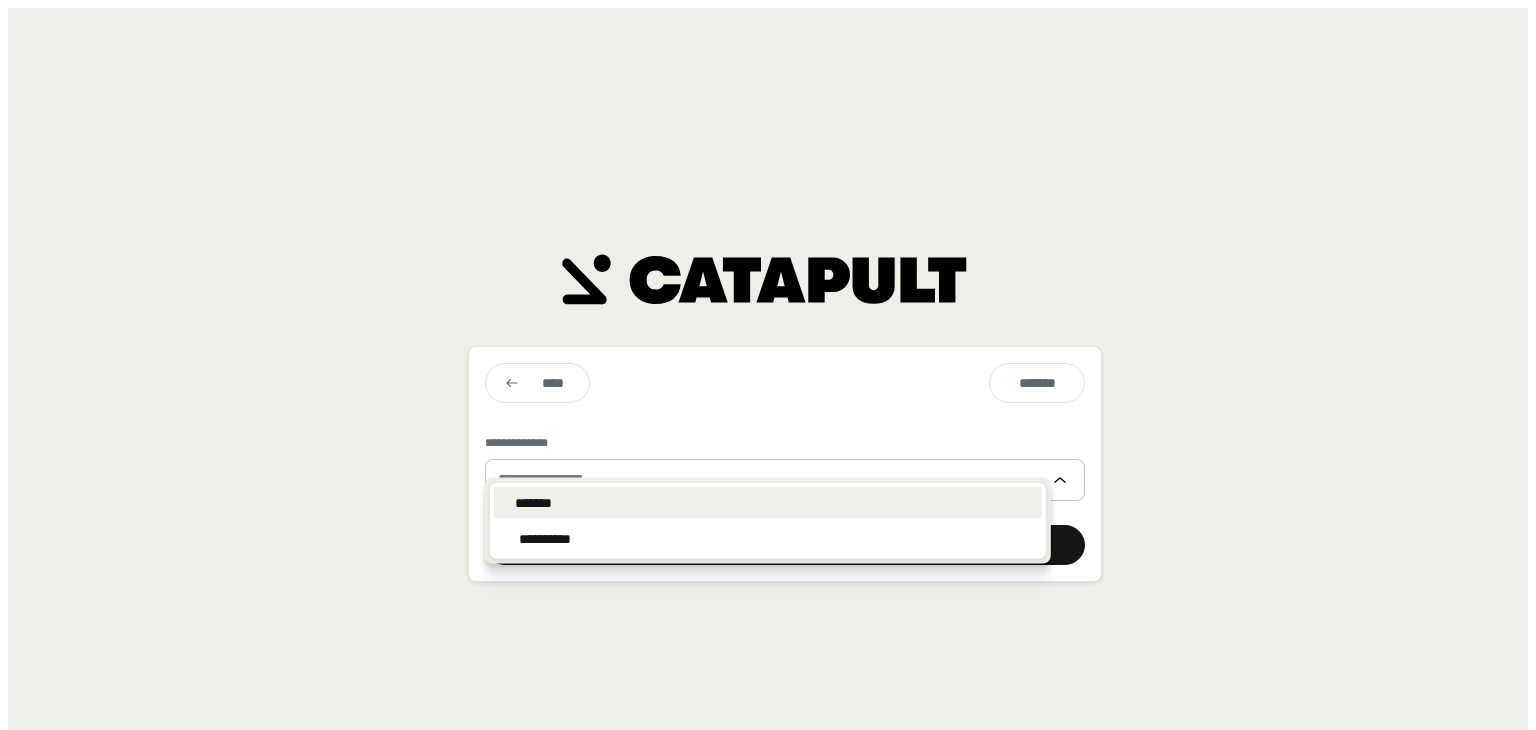 click on "*******" at bounding box center [768, 503] 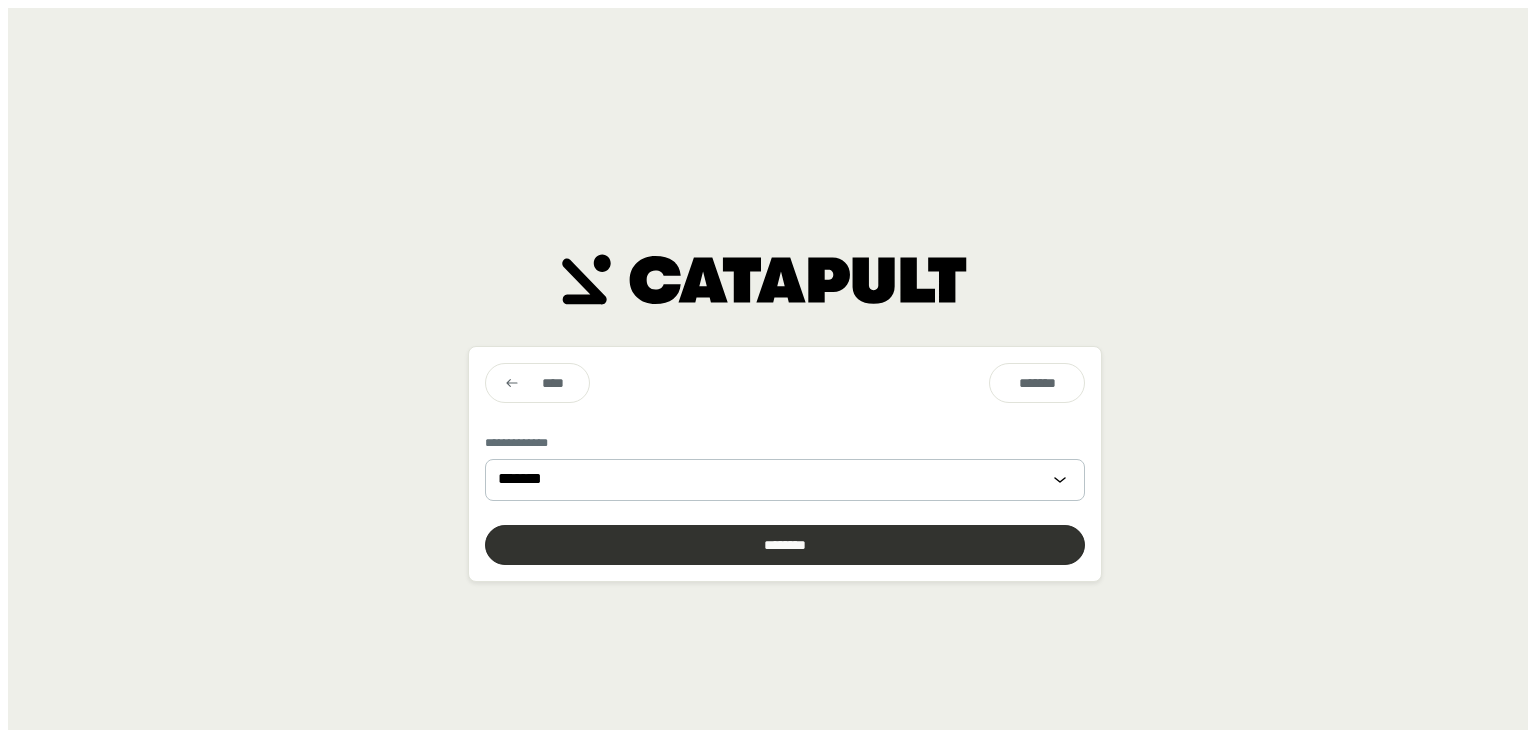 click at bounding box center [785, 545] 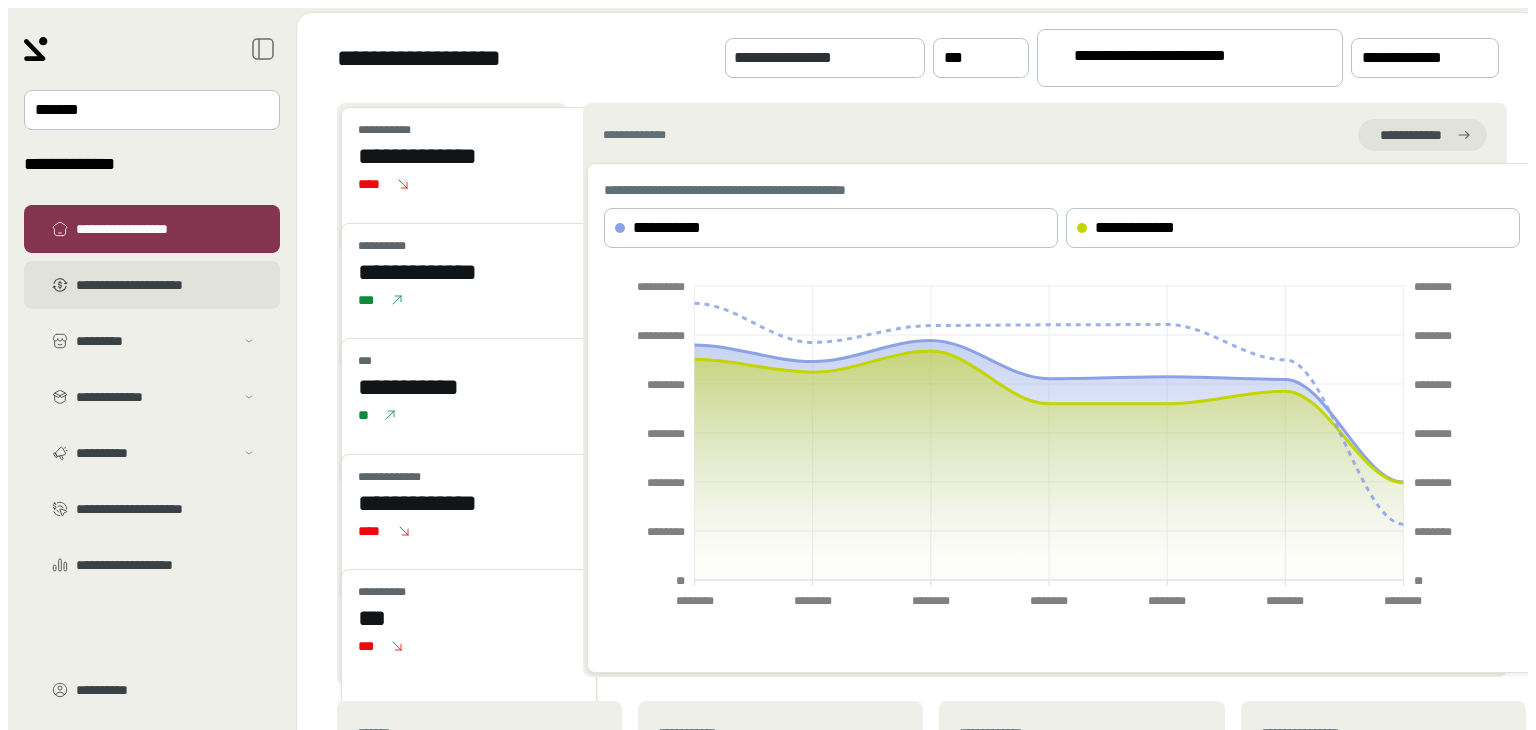 click on "**********" at bounding box center (166, 285) 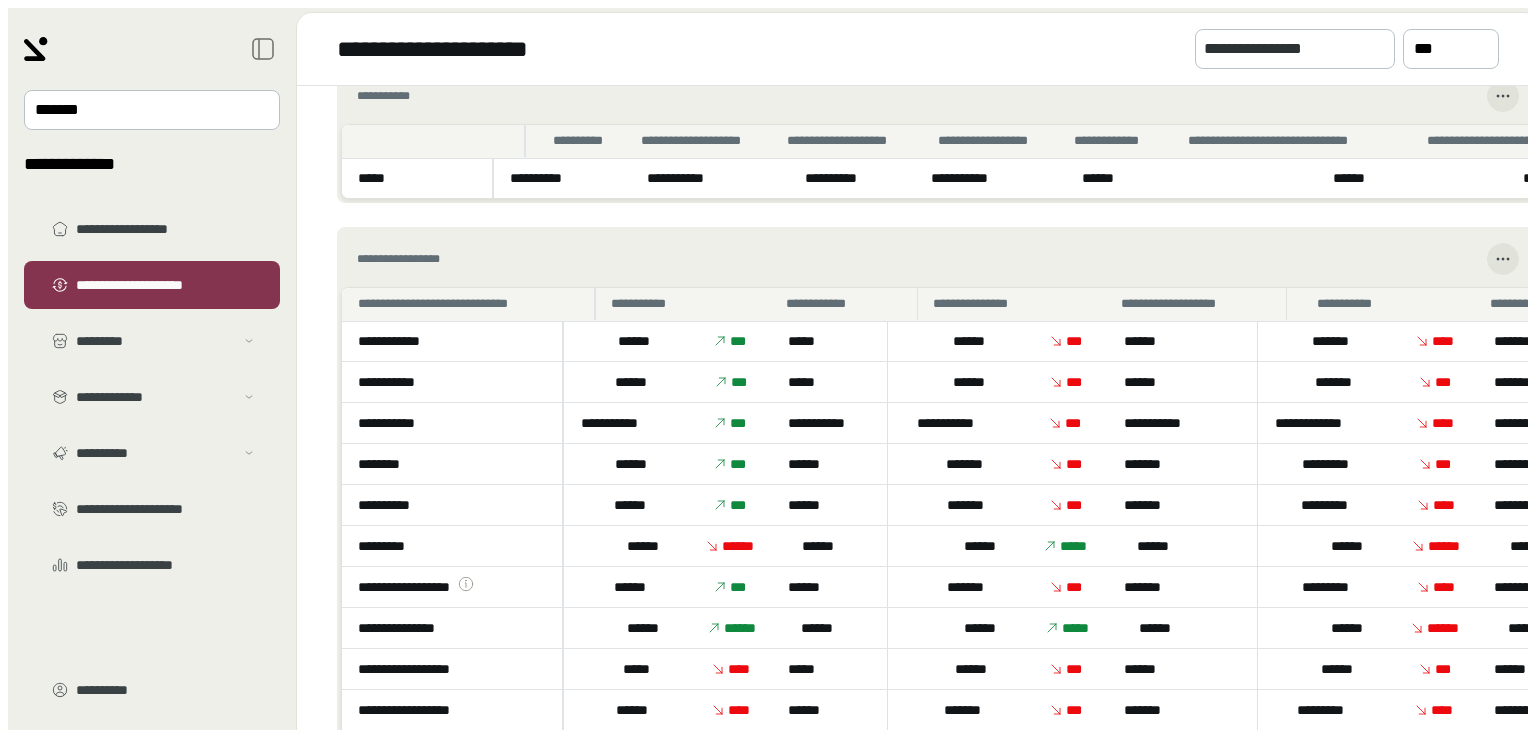 scroll, scrollTop: 0, scrollLeft: 0, axis: both 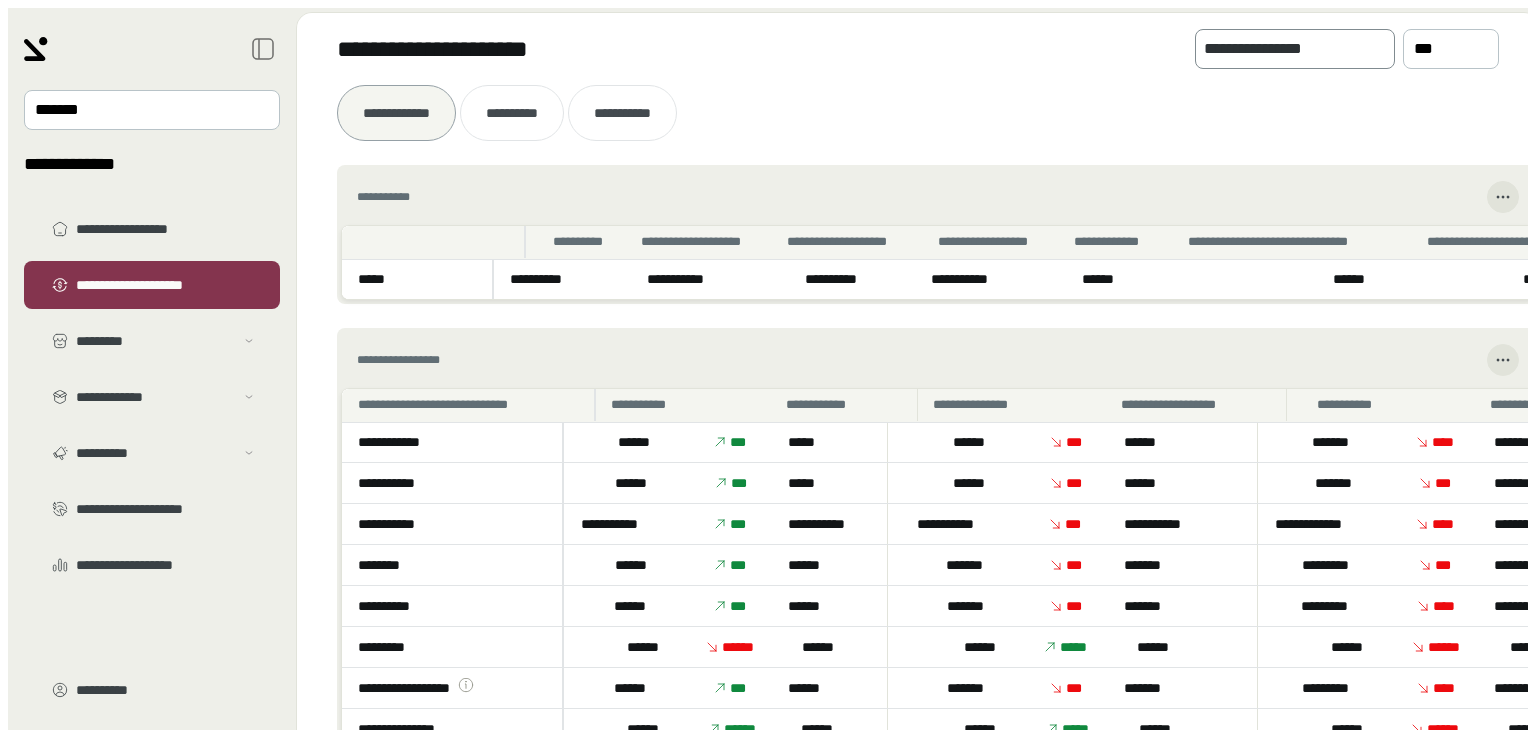 click on "**********" at bounding box center [1281, 49] 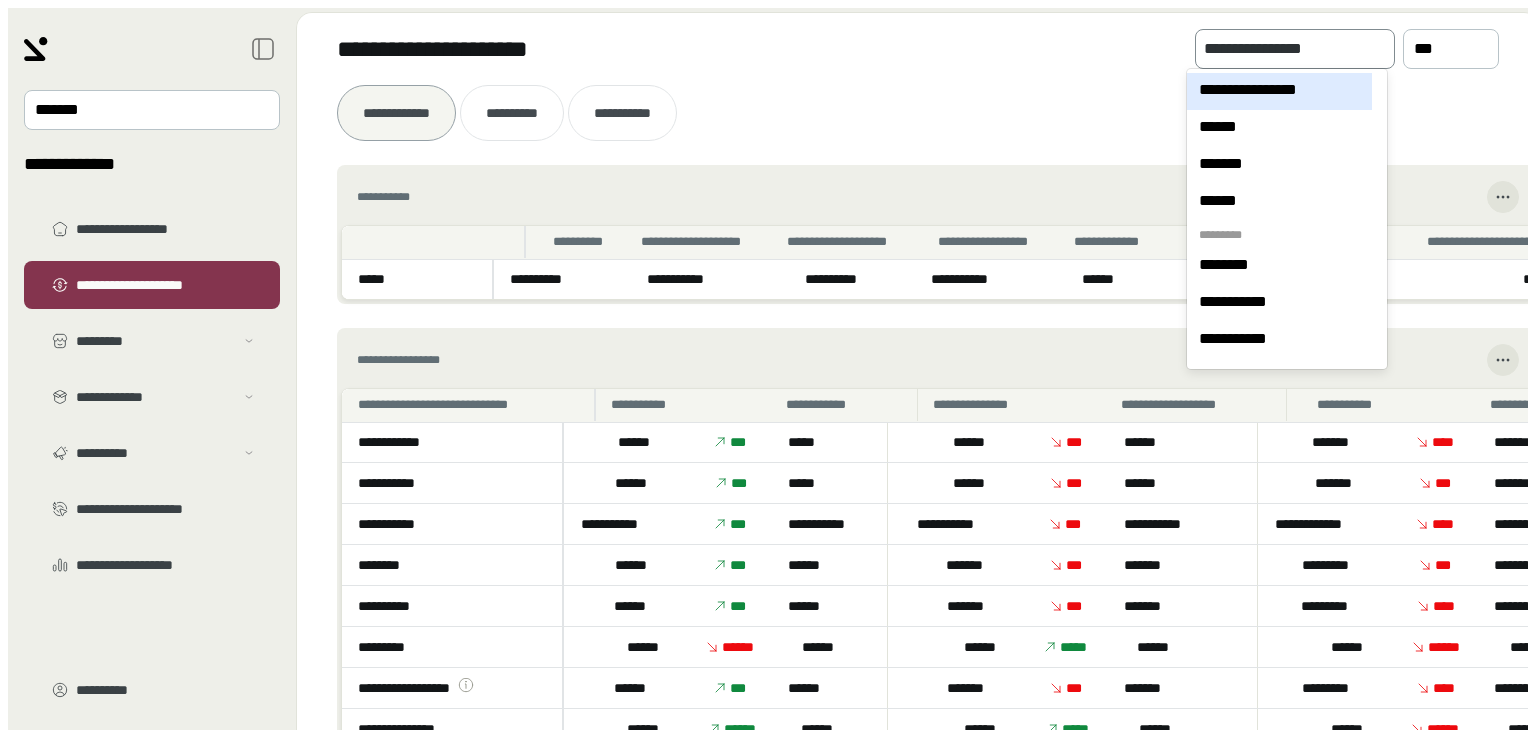 click at bounding box center (1376, 49) 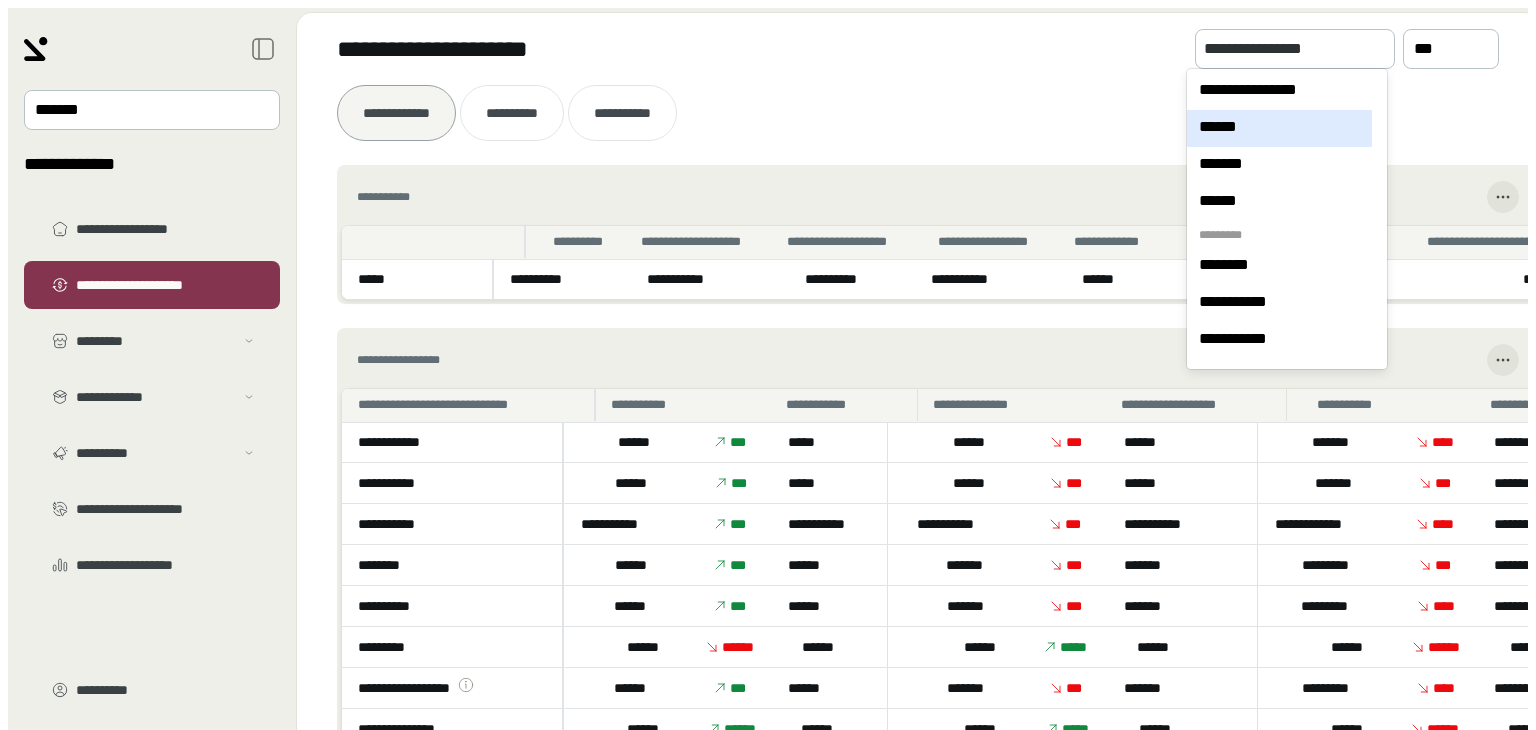 click on "******" at bounding box center [1279, 128] 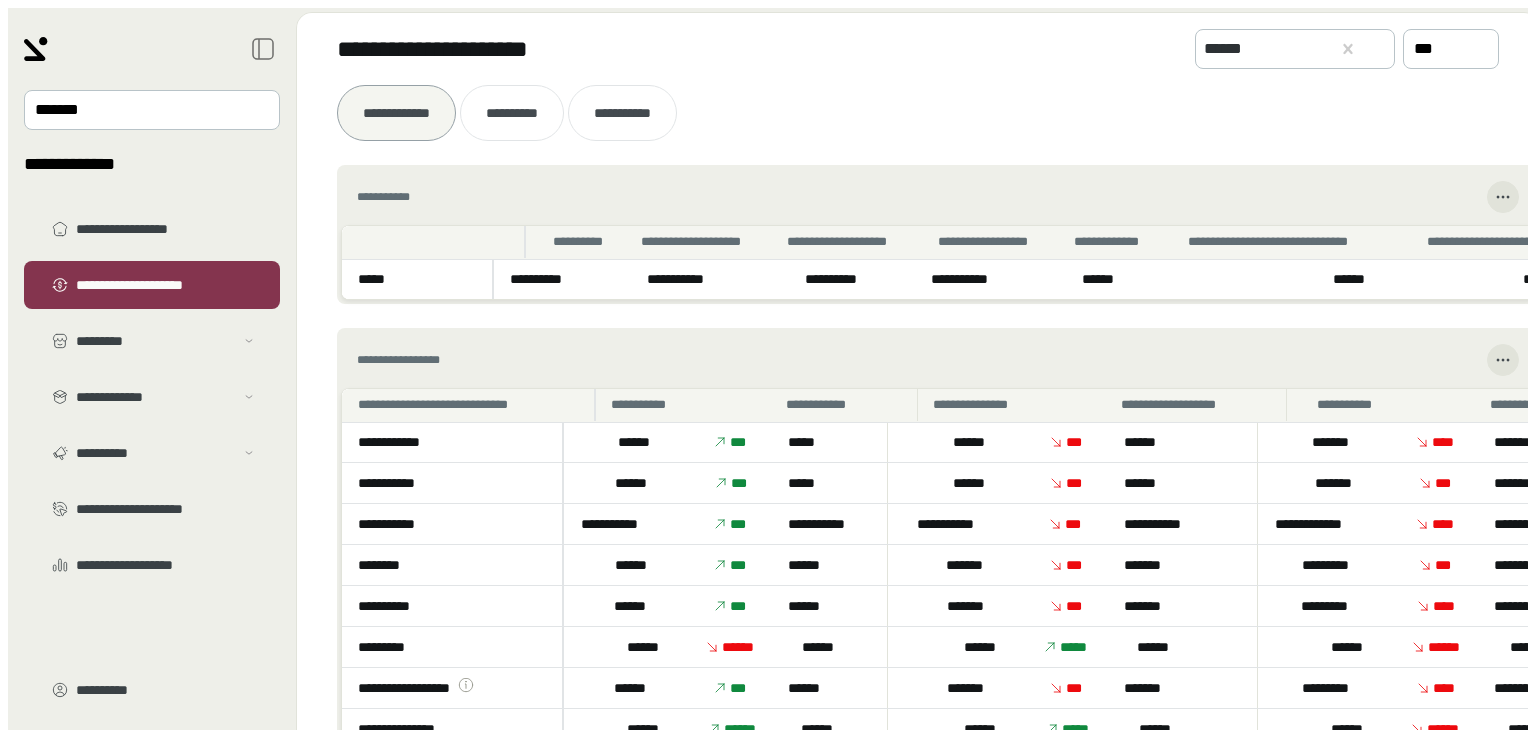 click on "**********" at bounding box center [934, 113] 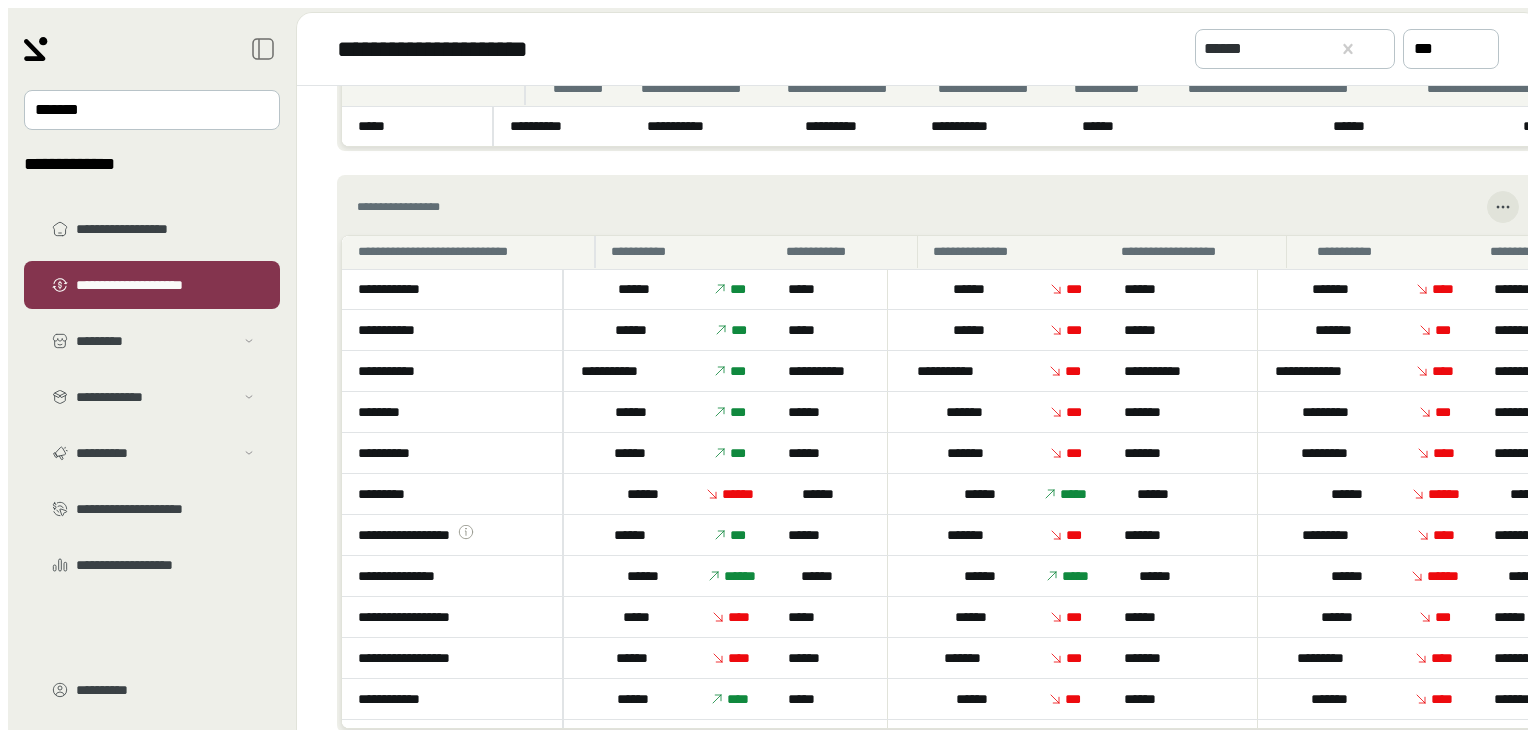 scroll, scrollTop: 0, scrollLeft: 0, axis: both 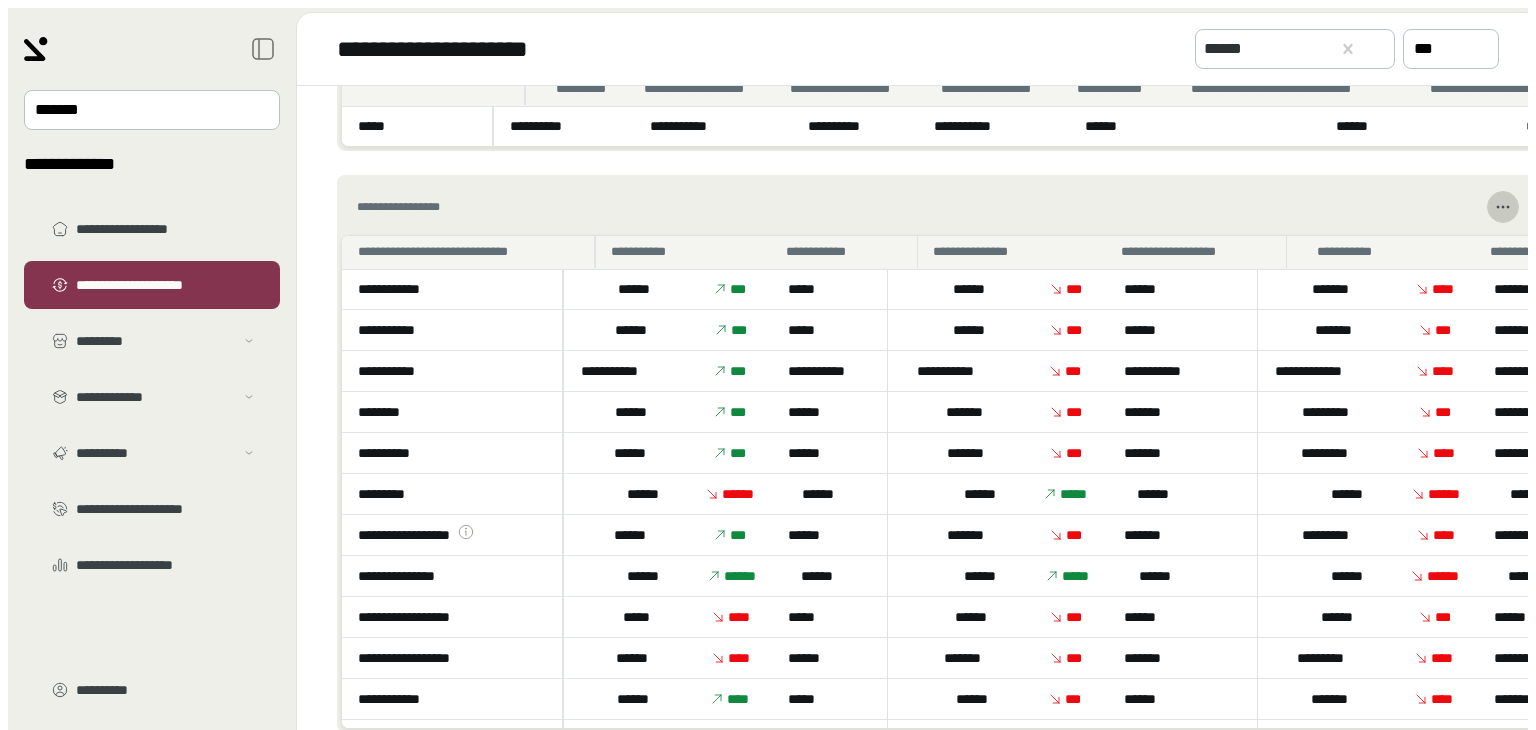 click at bounding box center (1503, 207) 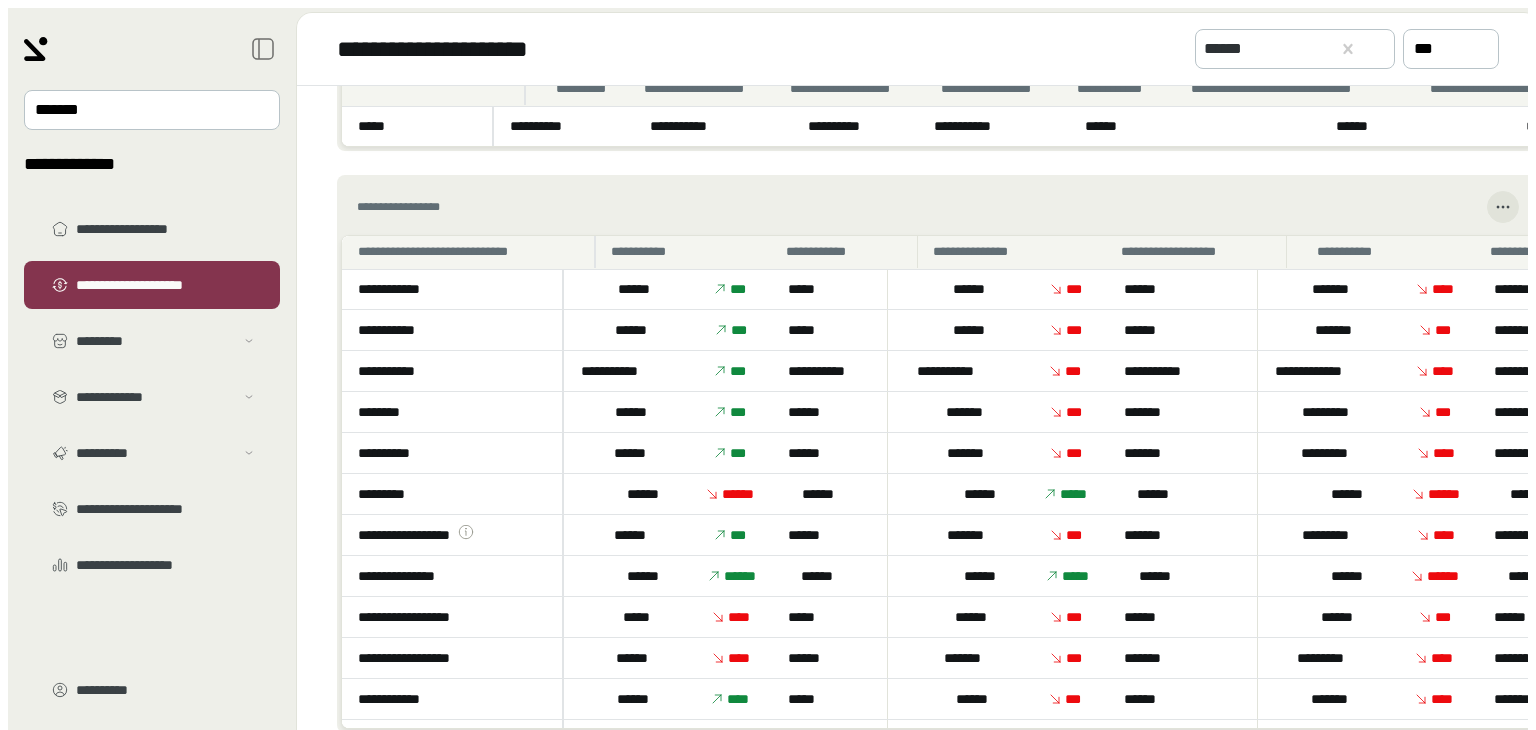 click on "**********" at bounding box center (934, 409) 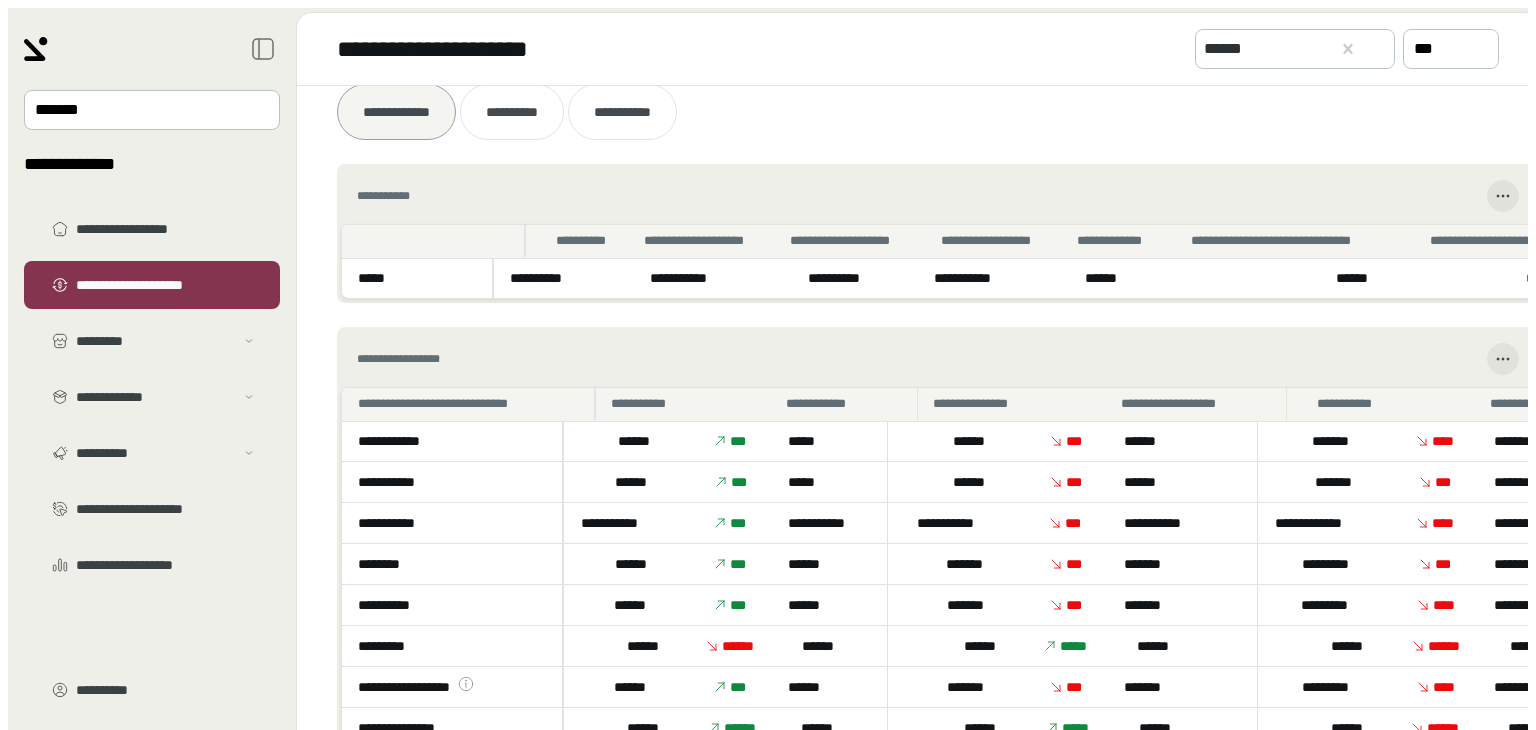 scroll, scrollTop: 0, scrollLeft: 0, axis: both 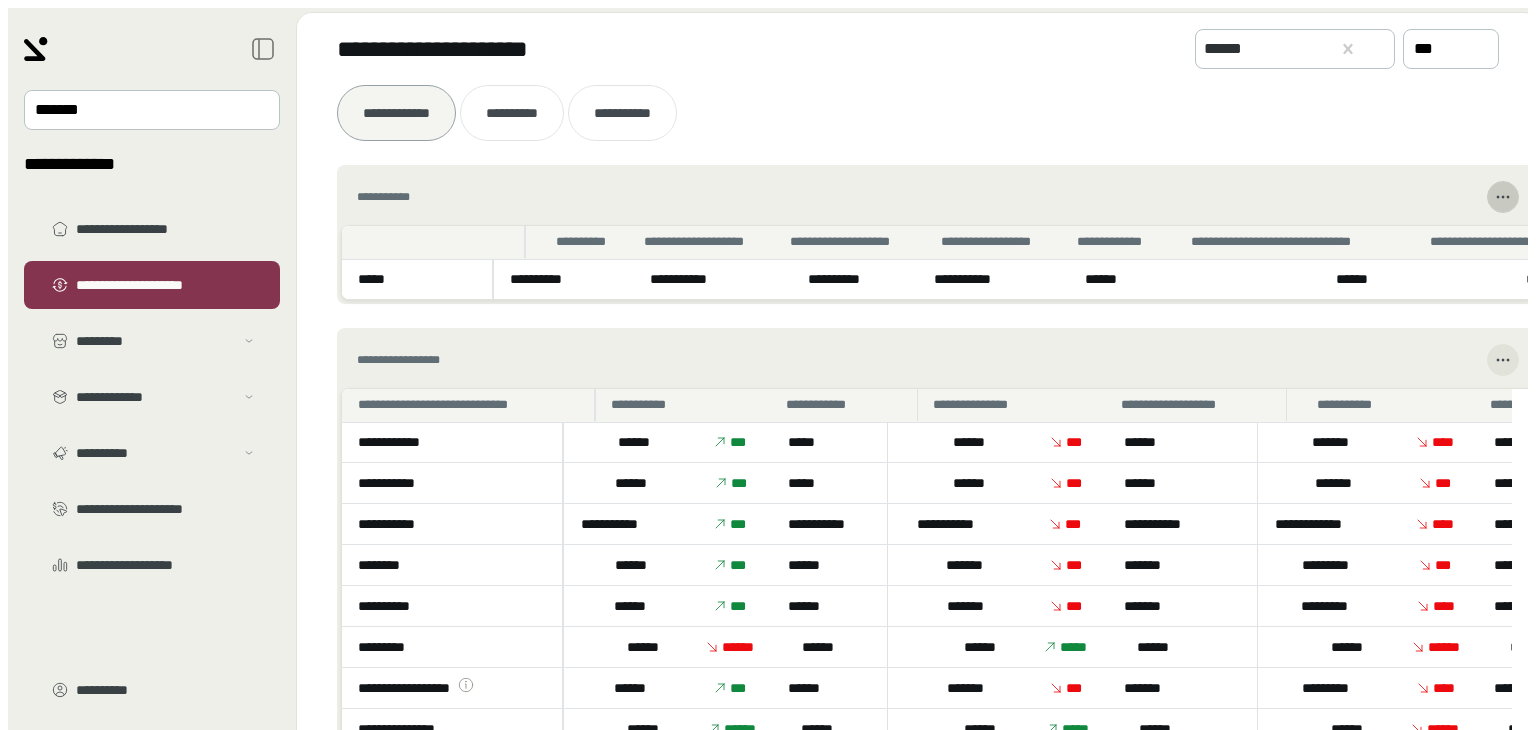 click at bounding box center [1503, 197] 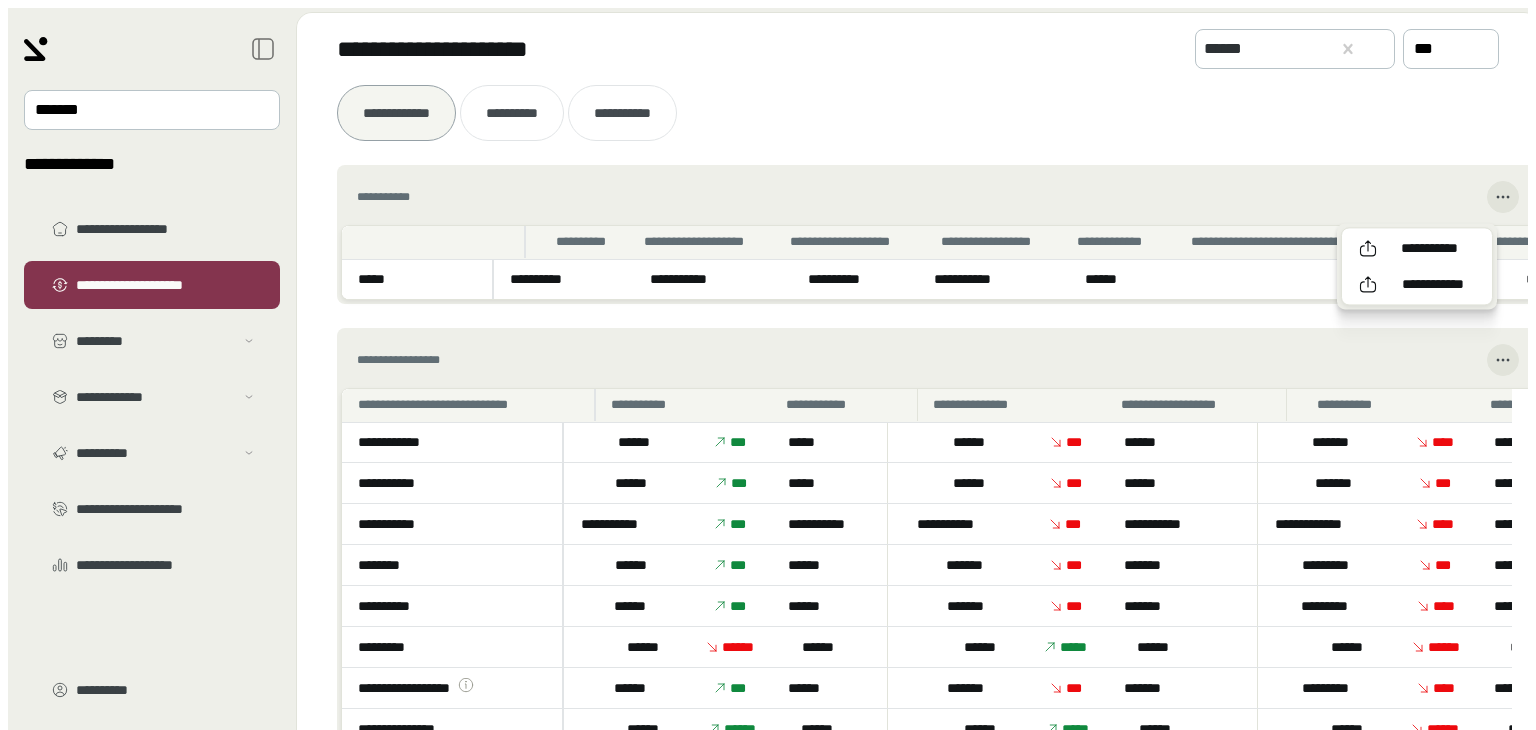 click on "**********" at bounding box center [938, 234] 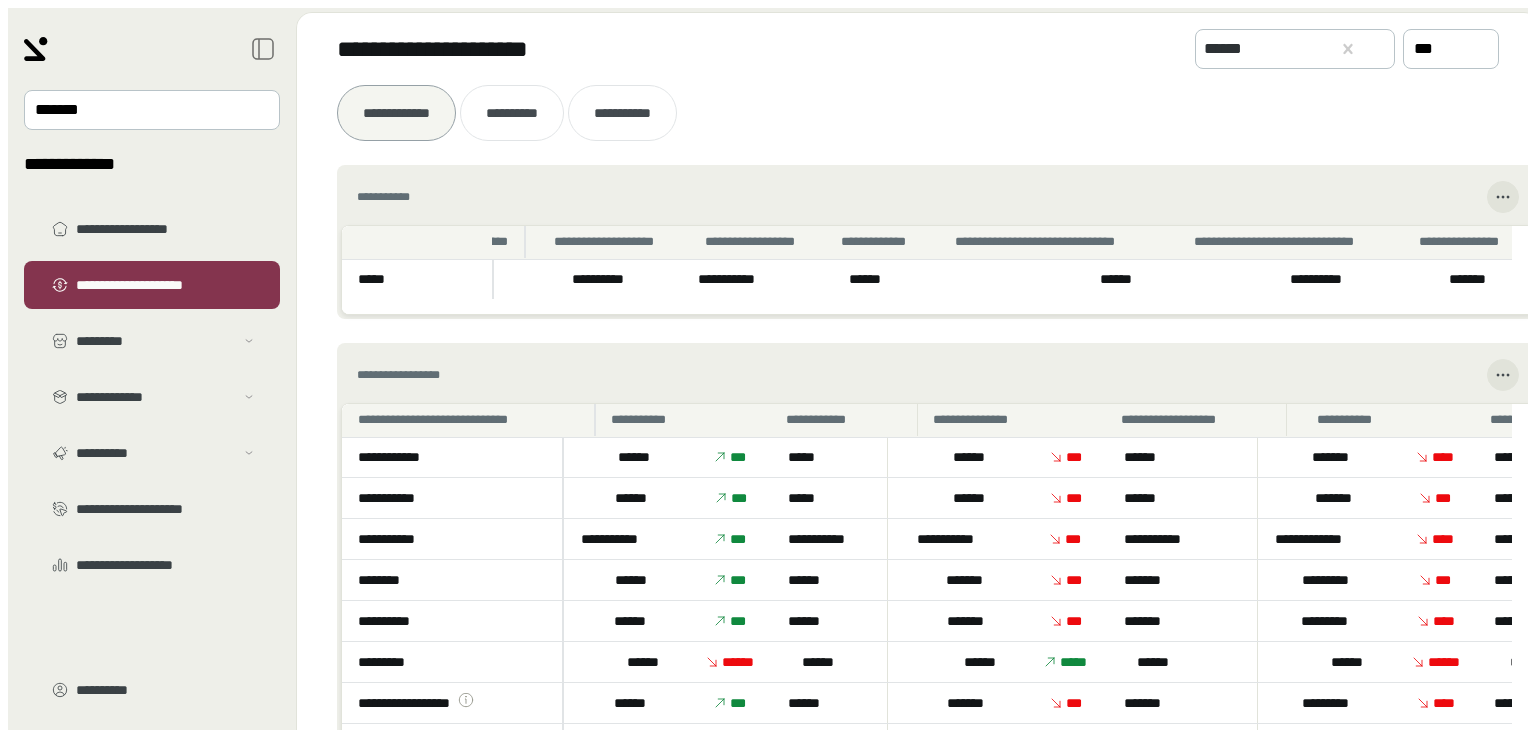 scroll, scrollTop: 0, scrollLeft: 0, axis: both 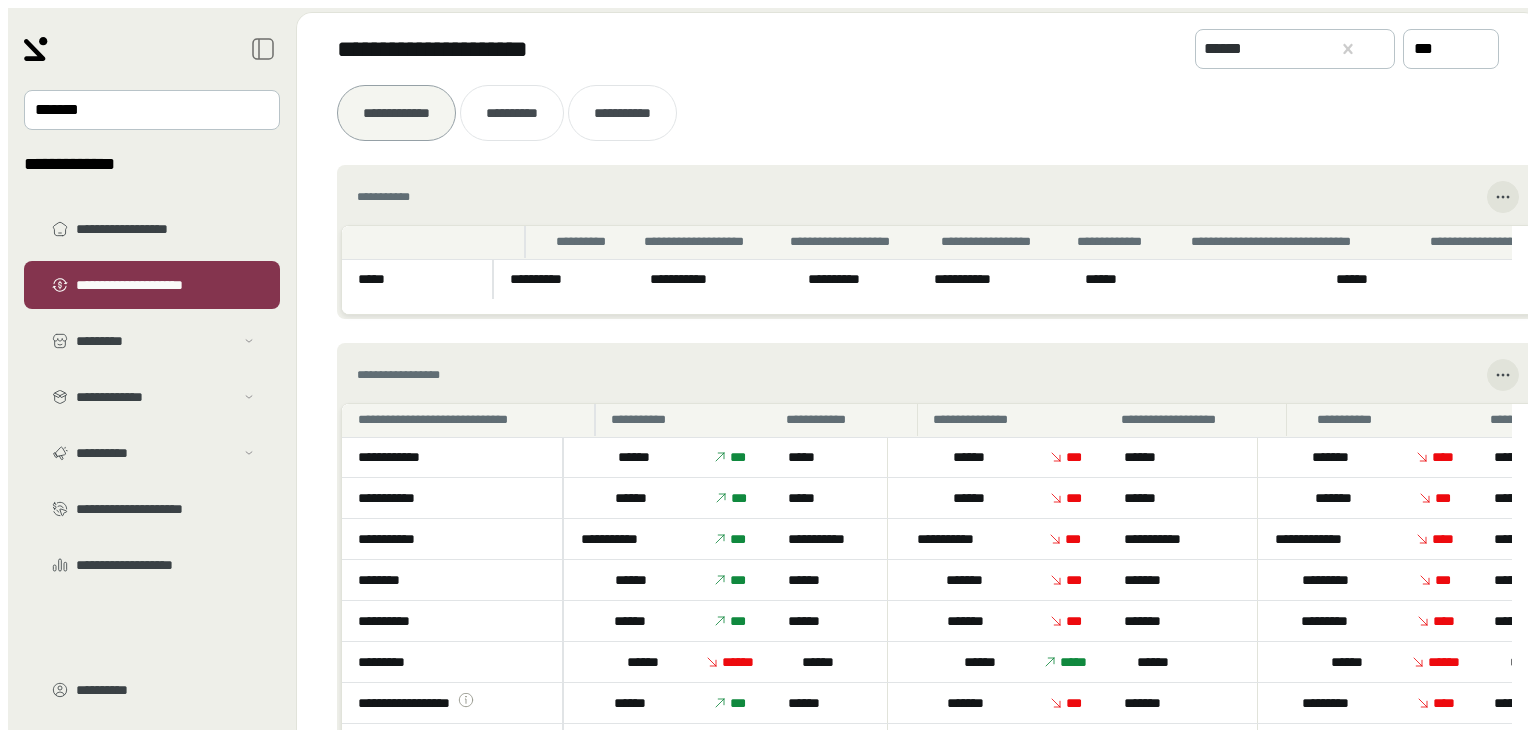 click on "**********" at bounding box center [934, 409] 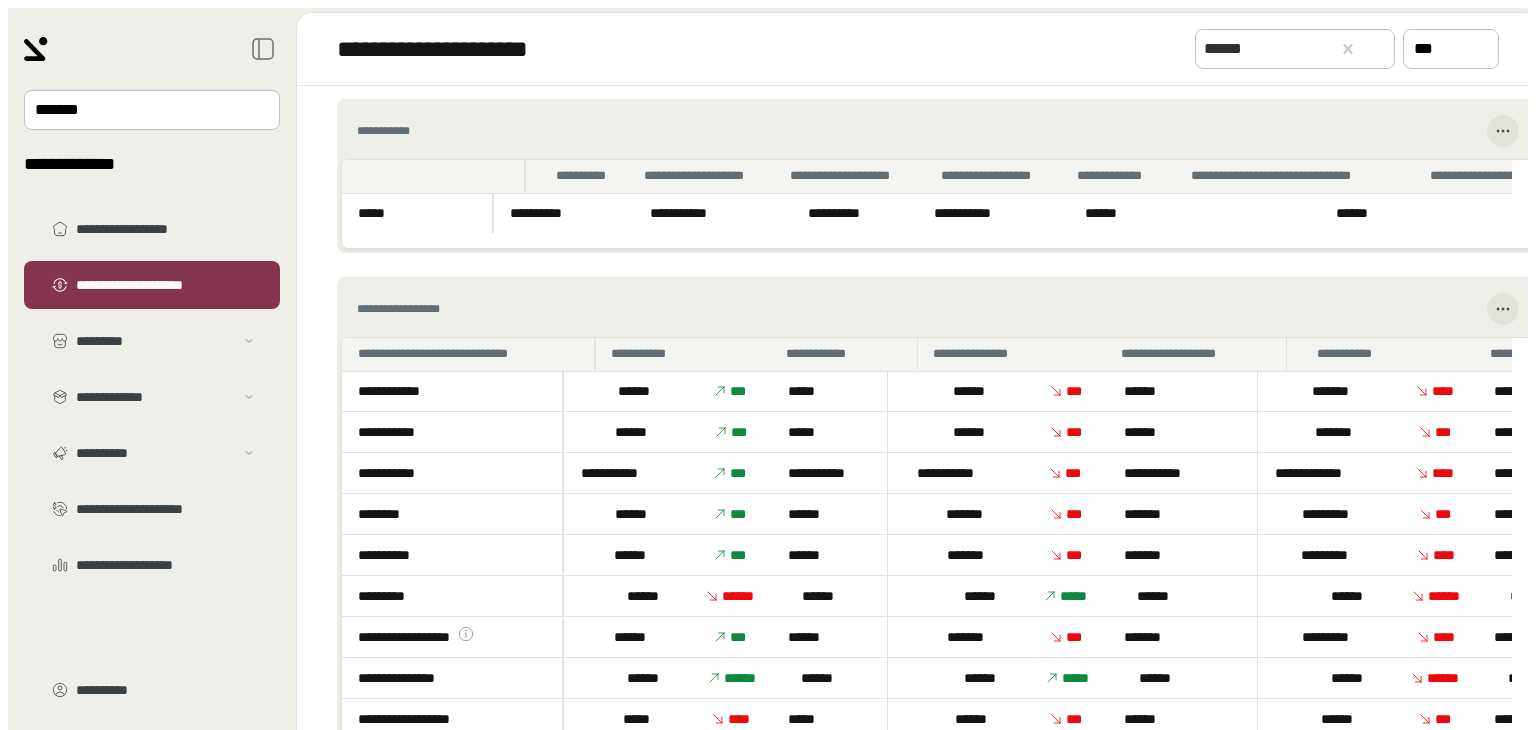 scroll, scrollTop: 160, scrollLeft: 0, axis: vertical 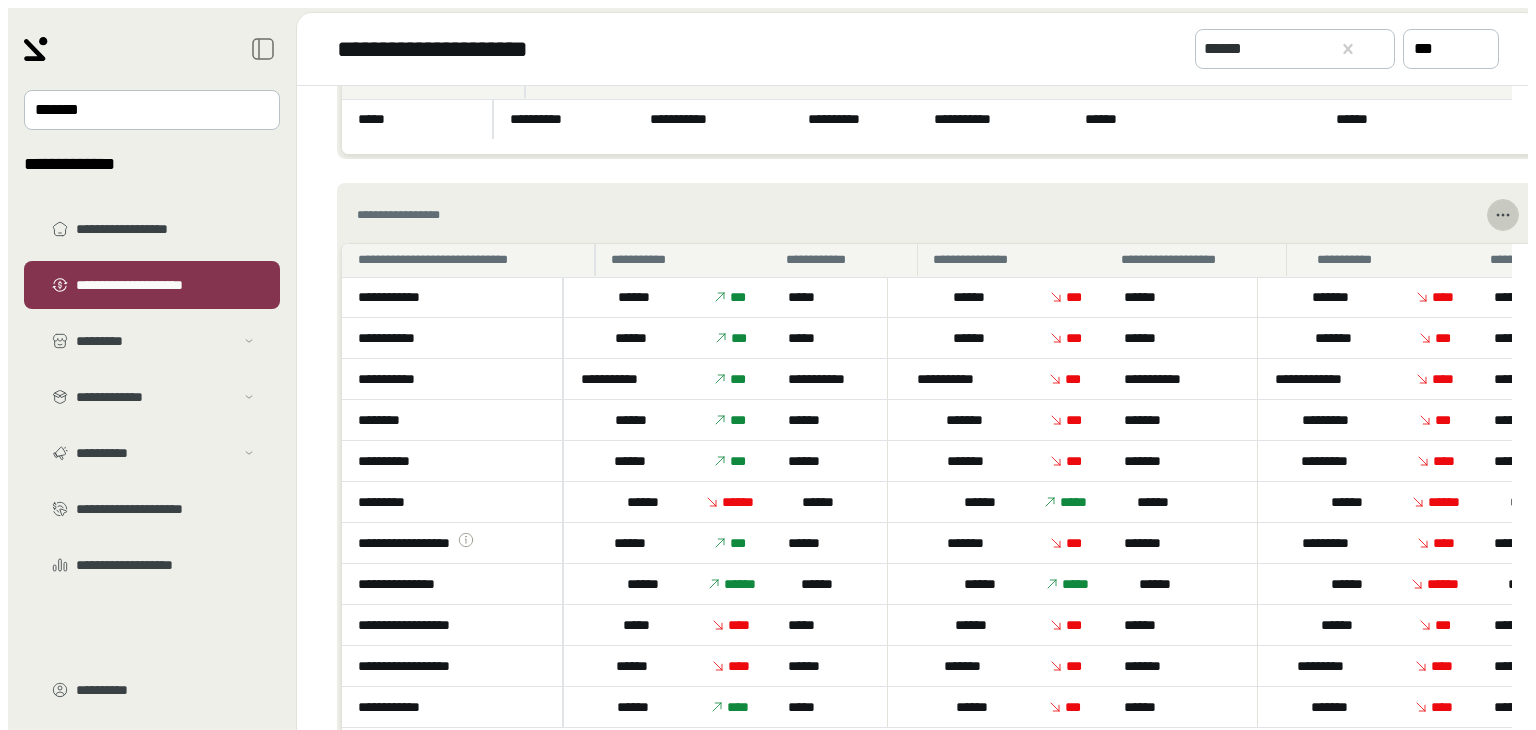 click at bounding box center (1503, 215) 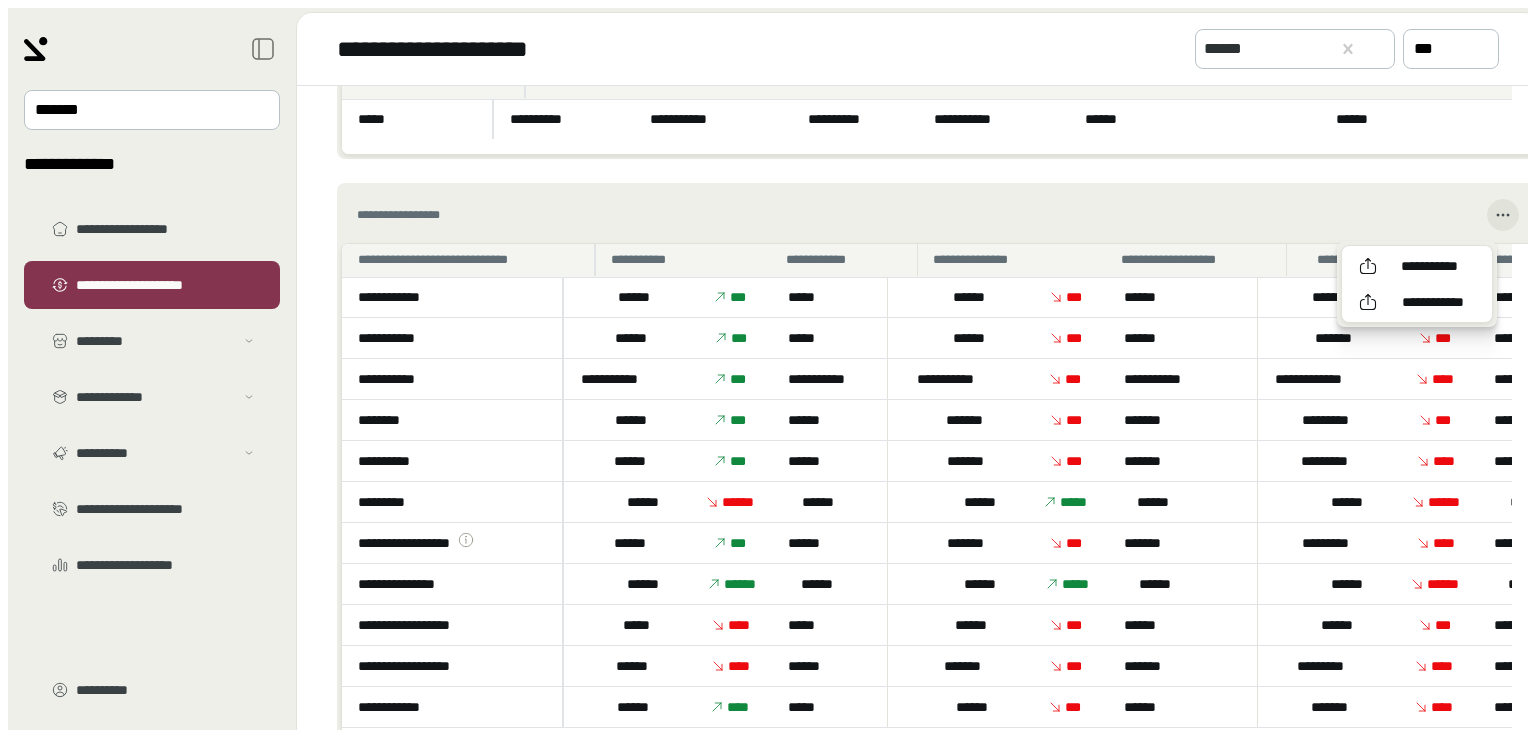 click on "**********" at bounding box center [934, 409] 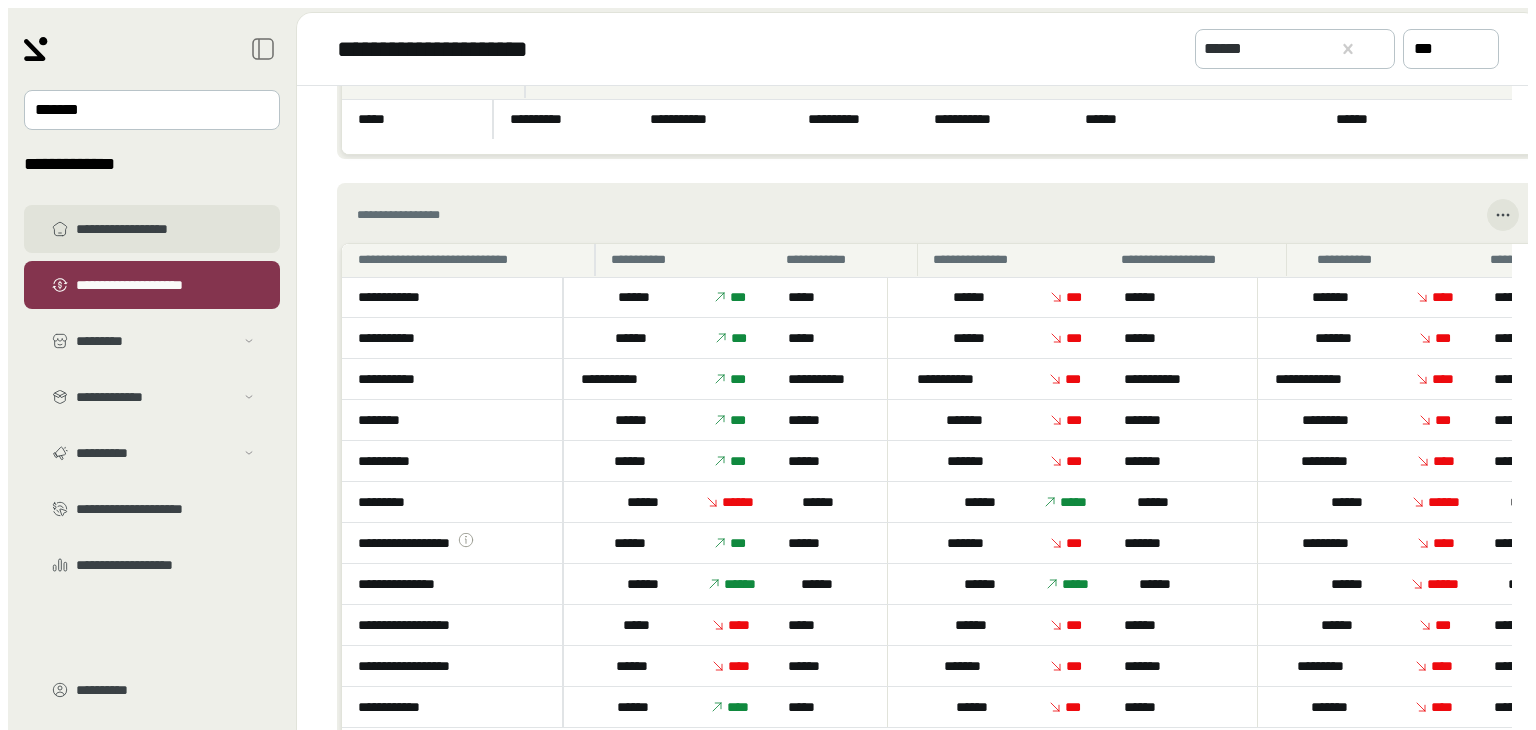 click on "**********" at bounding box center [166, 229] 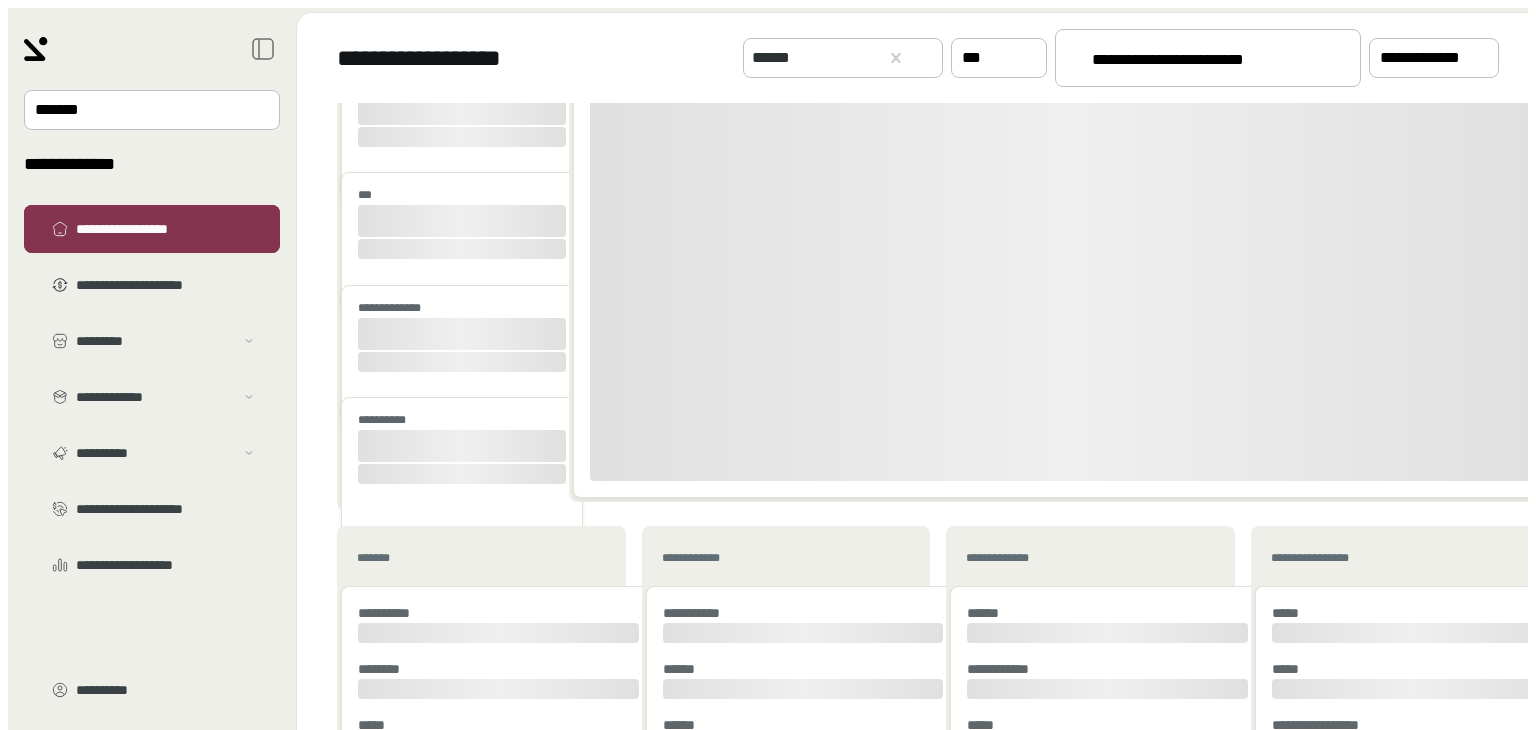 scroll, scrollTop: 0, scrollLeft: 0, axis: both 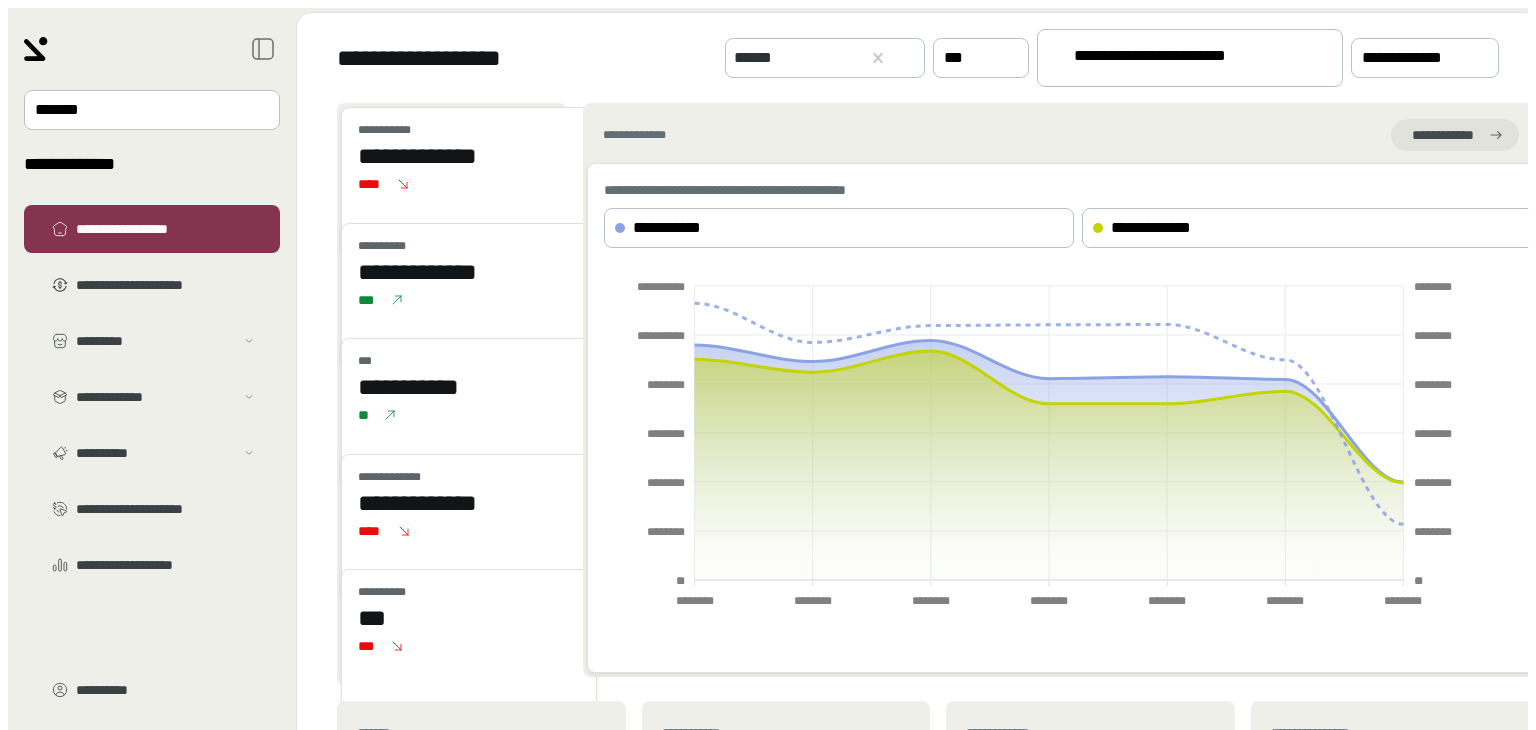 click on "**********" at bounding box center [1181, 59] 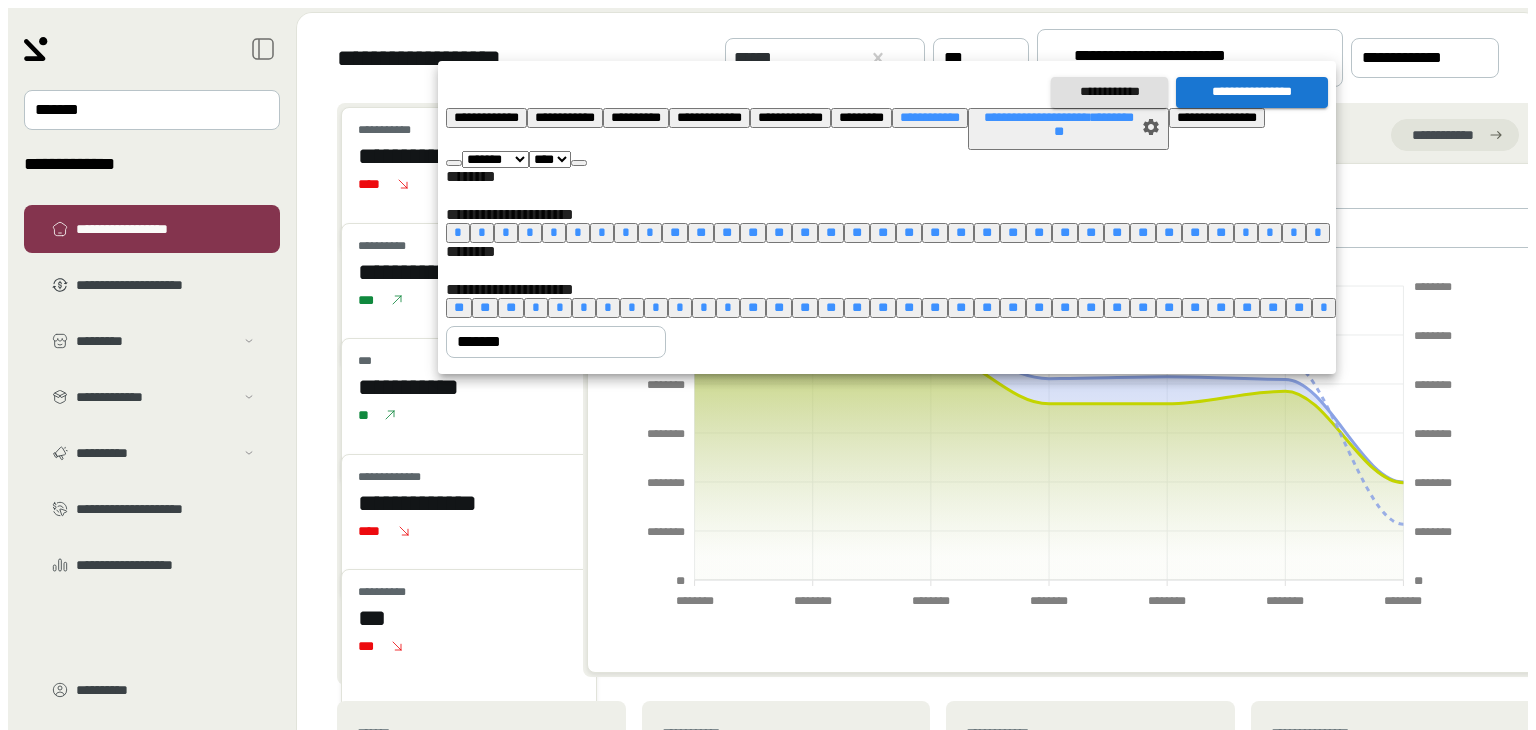 click at bounding box center [579, 163] 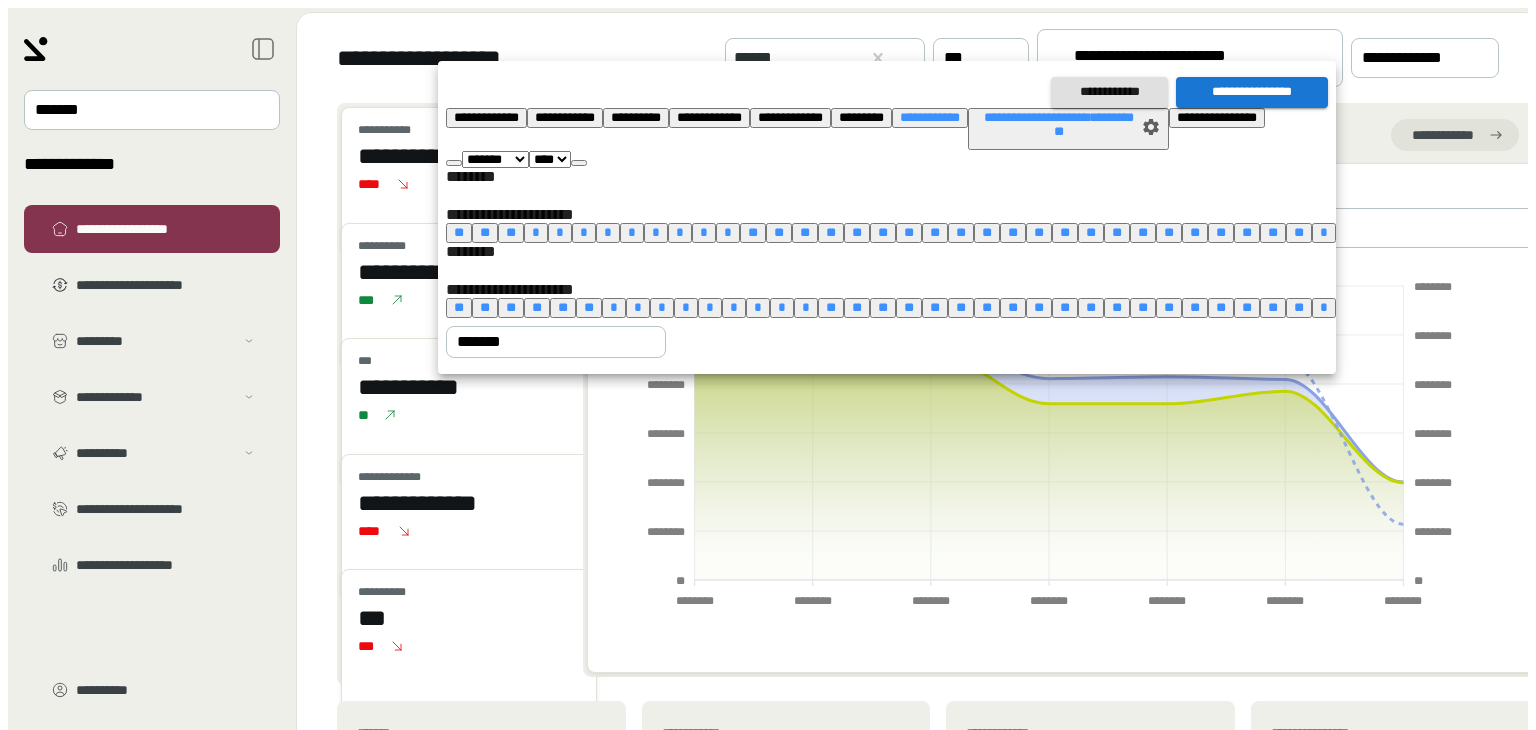 click at bounding box center [579, 163] 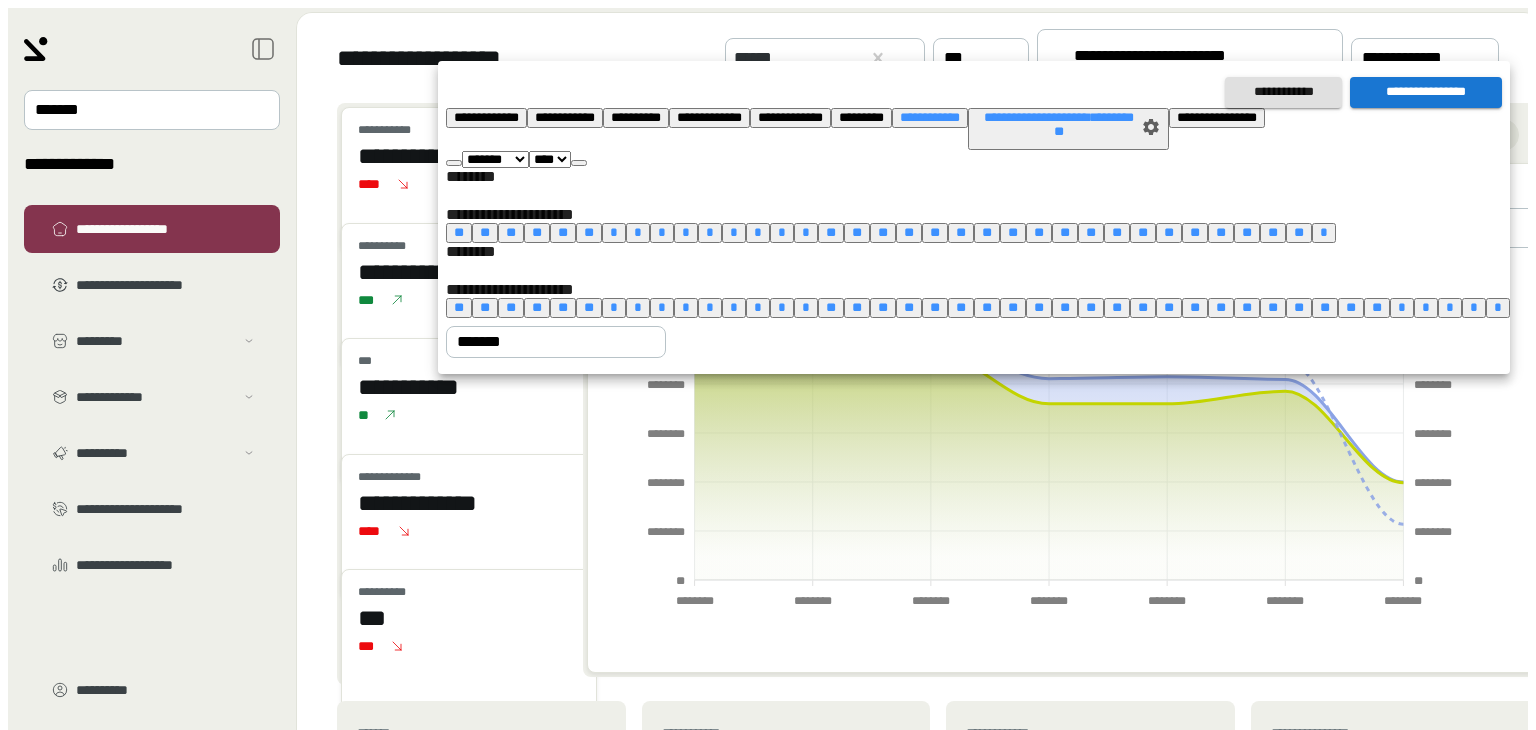 click at bounding box center [579, 163] 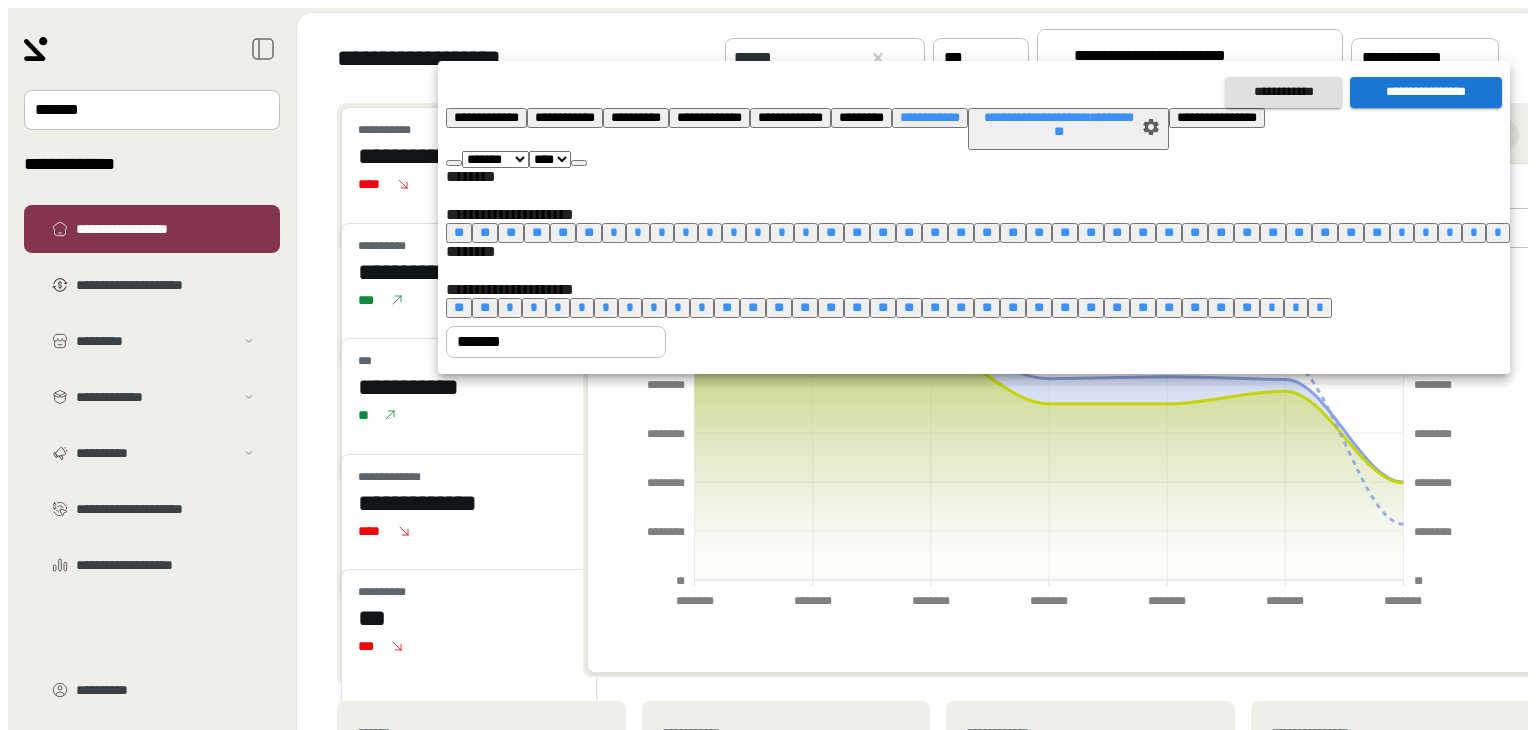 click at bounding box center (579, 163) 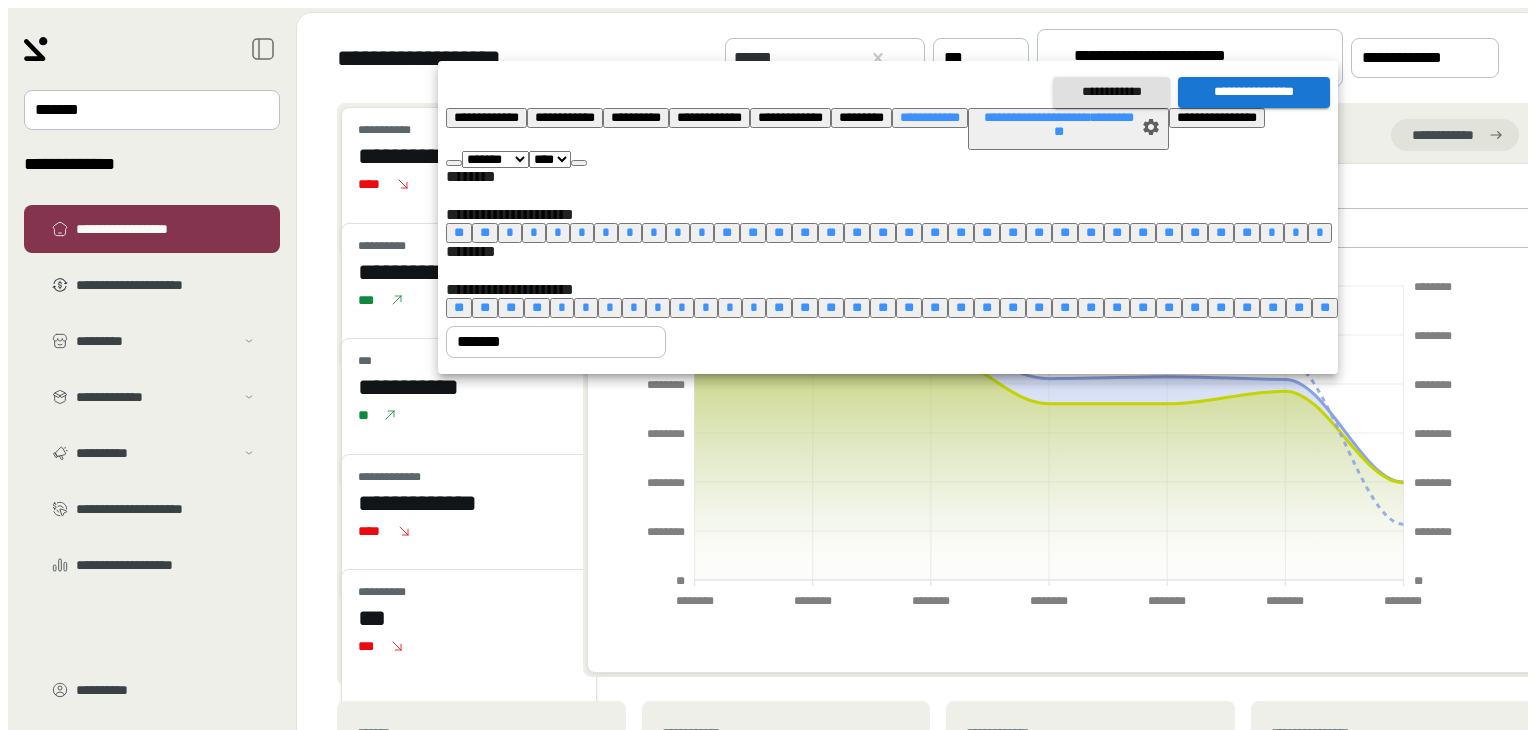 click at bounding box center (579, 163) 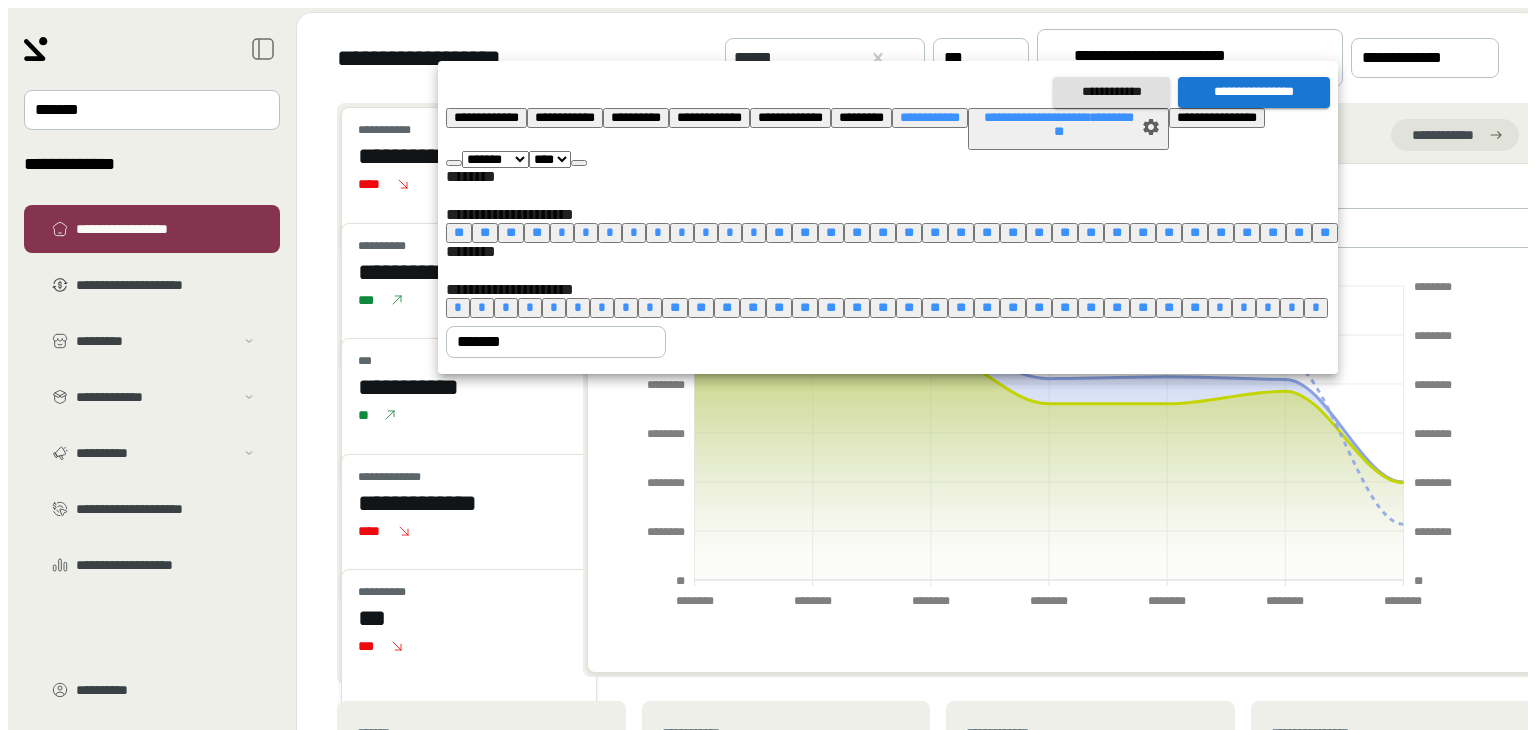 click at bounding box center (579, 163) 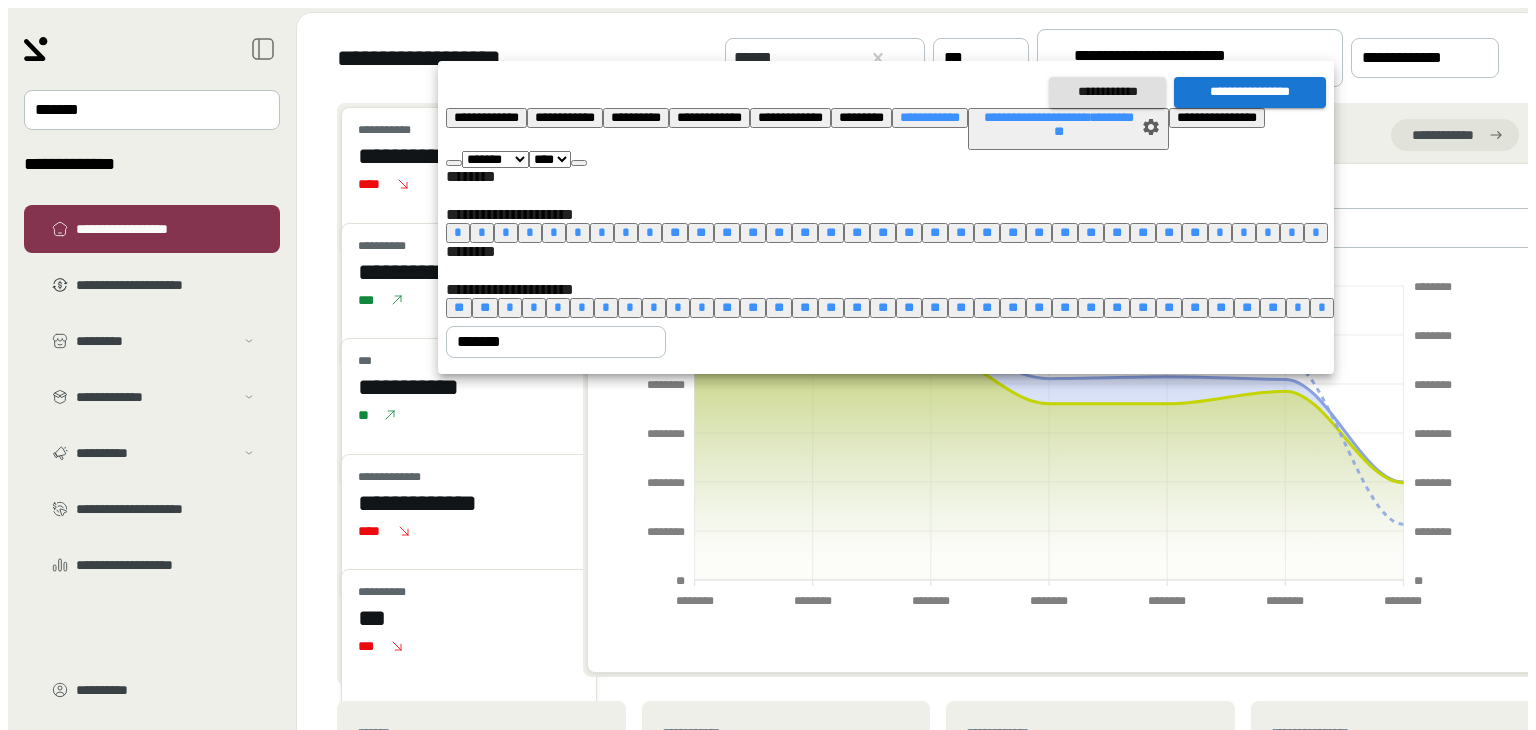 click on "*" at bounding box center [678, 307] 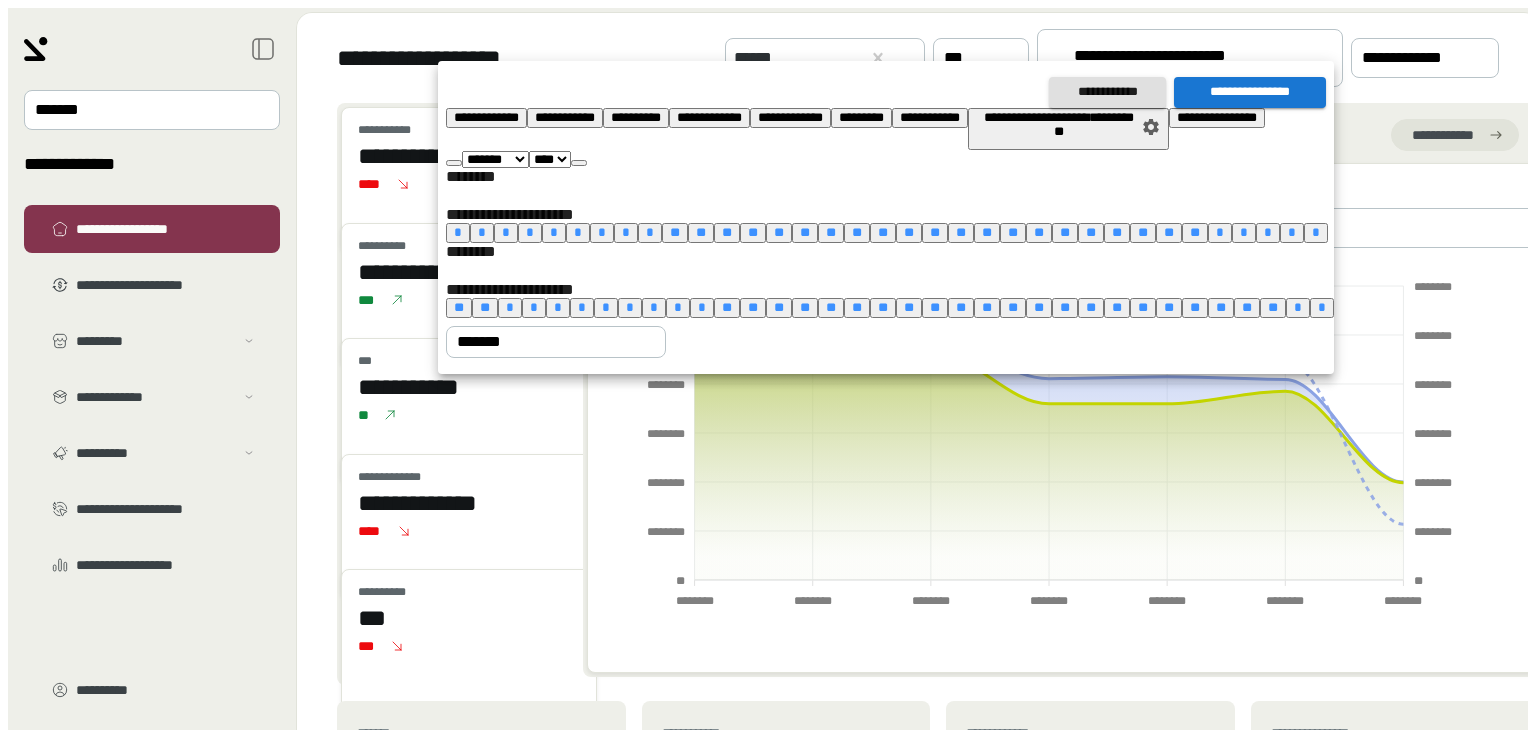 click on "**********" at bounding box center [1250, 92] 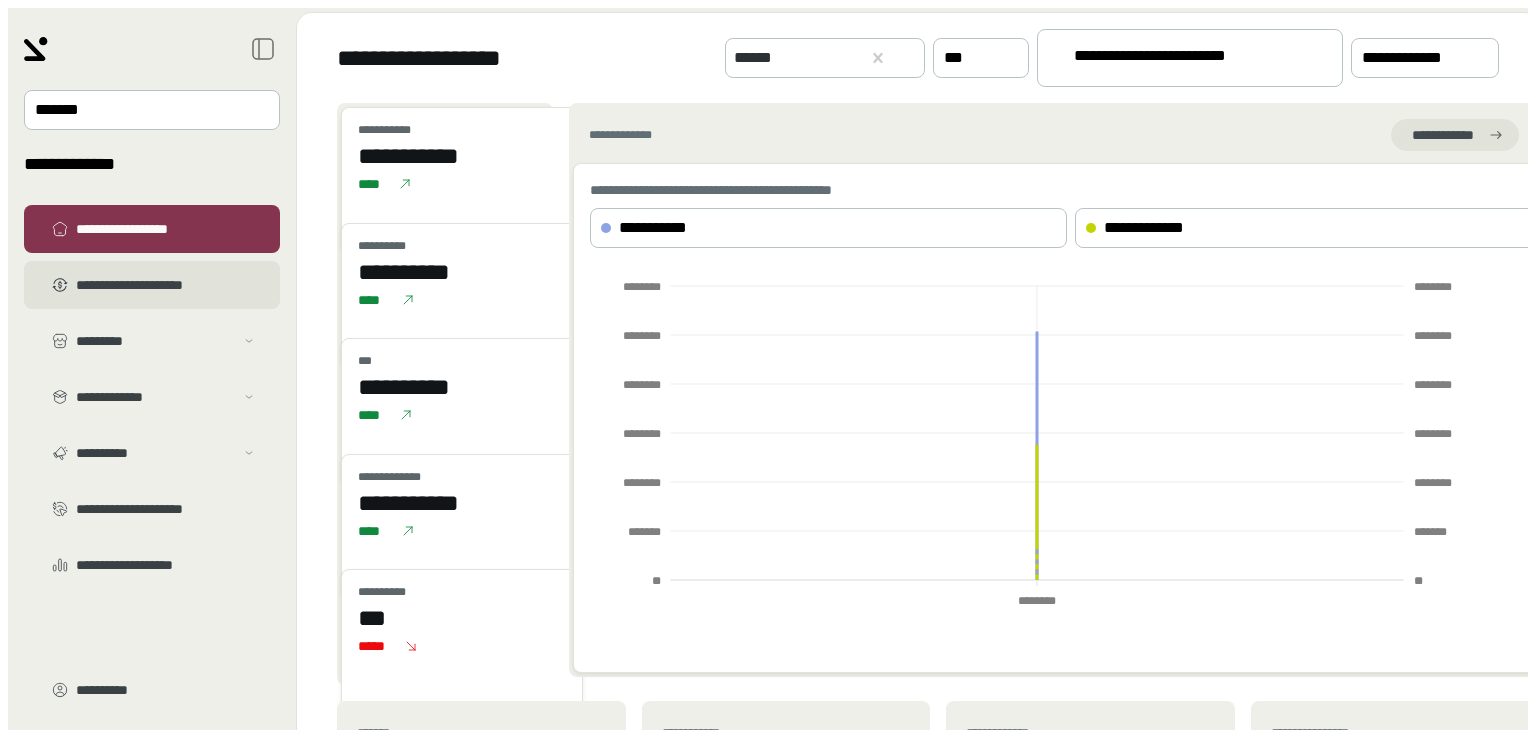click on "**********" at bounding box center [166, 285] 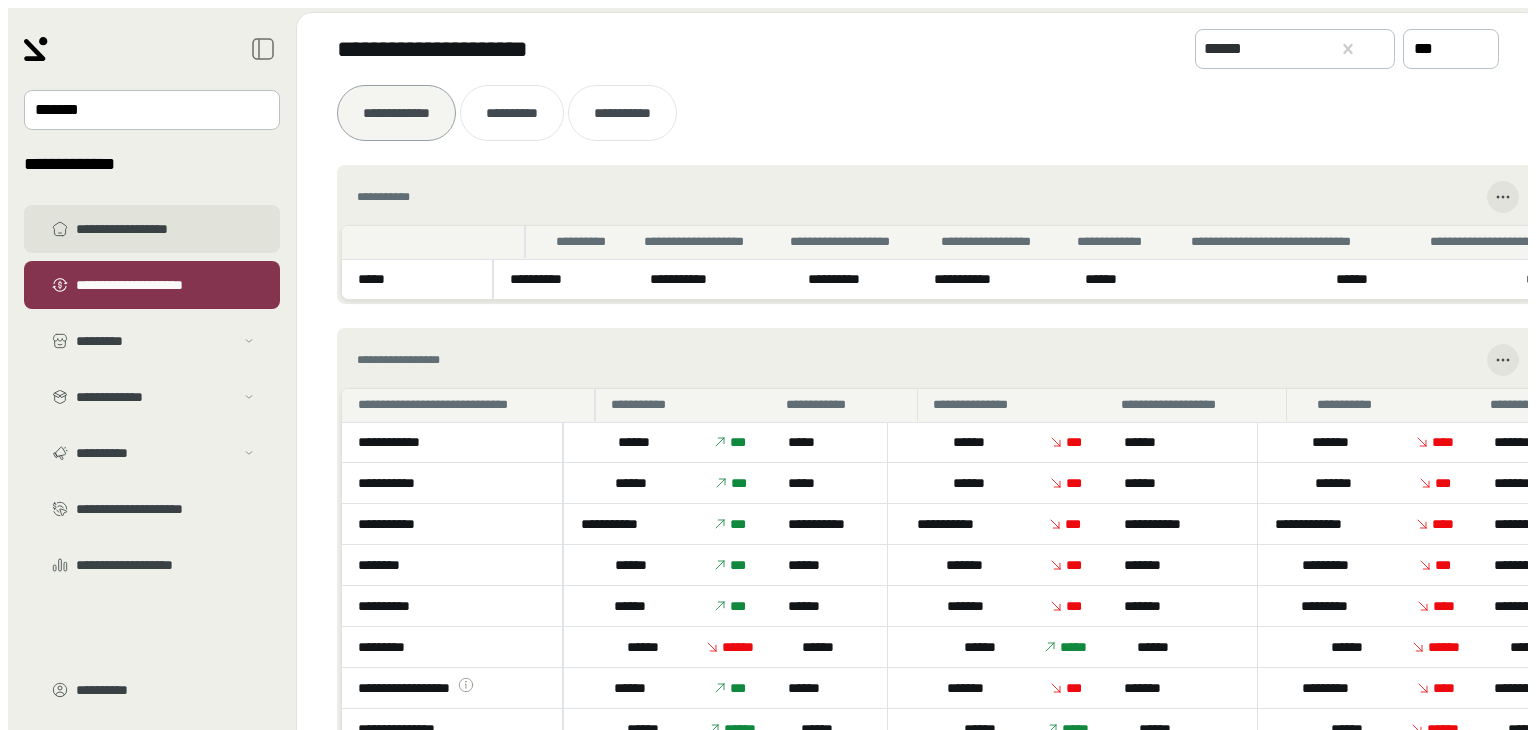 click on "**********" at bounding box center [166, 229] 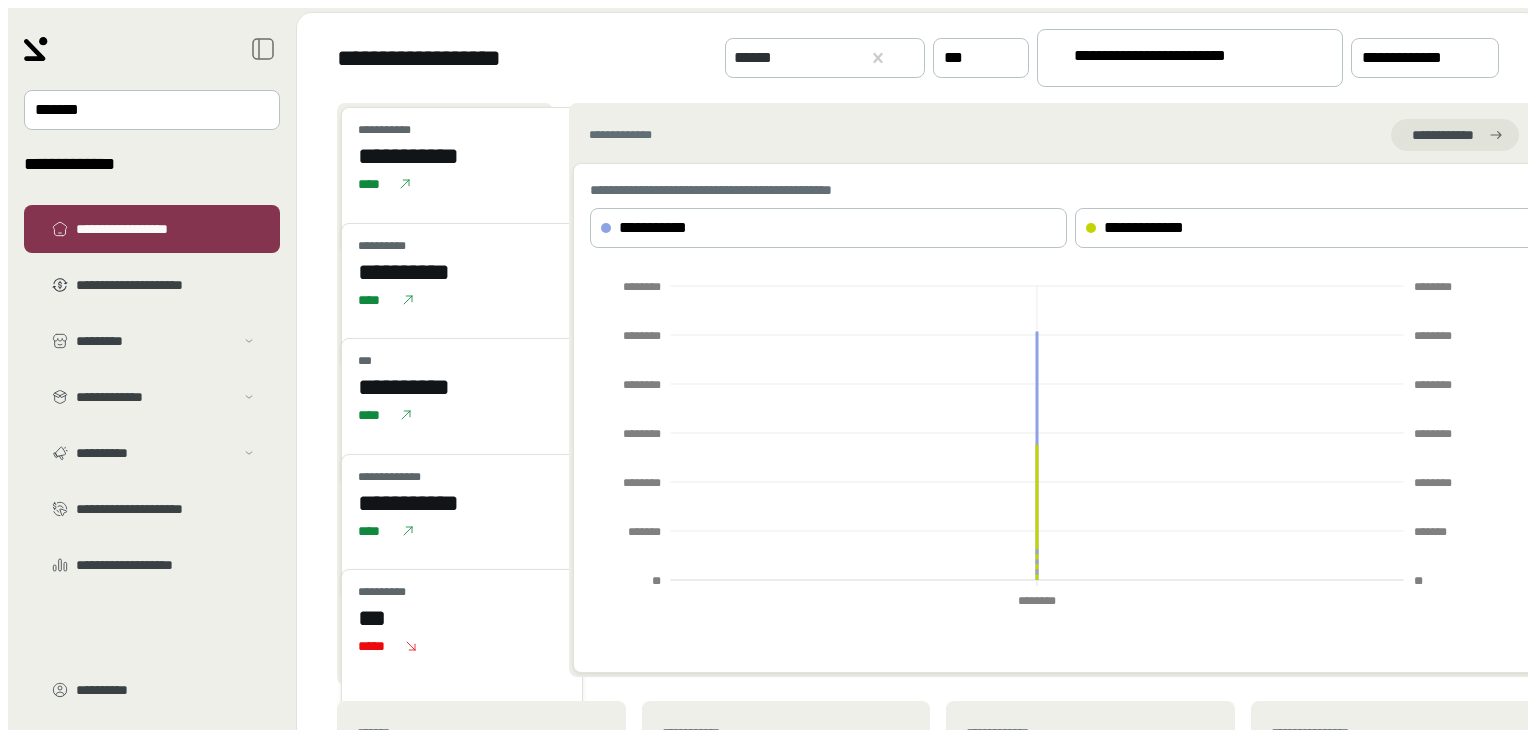 click on "**********" at bounding box center [934, 427] 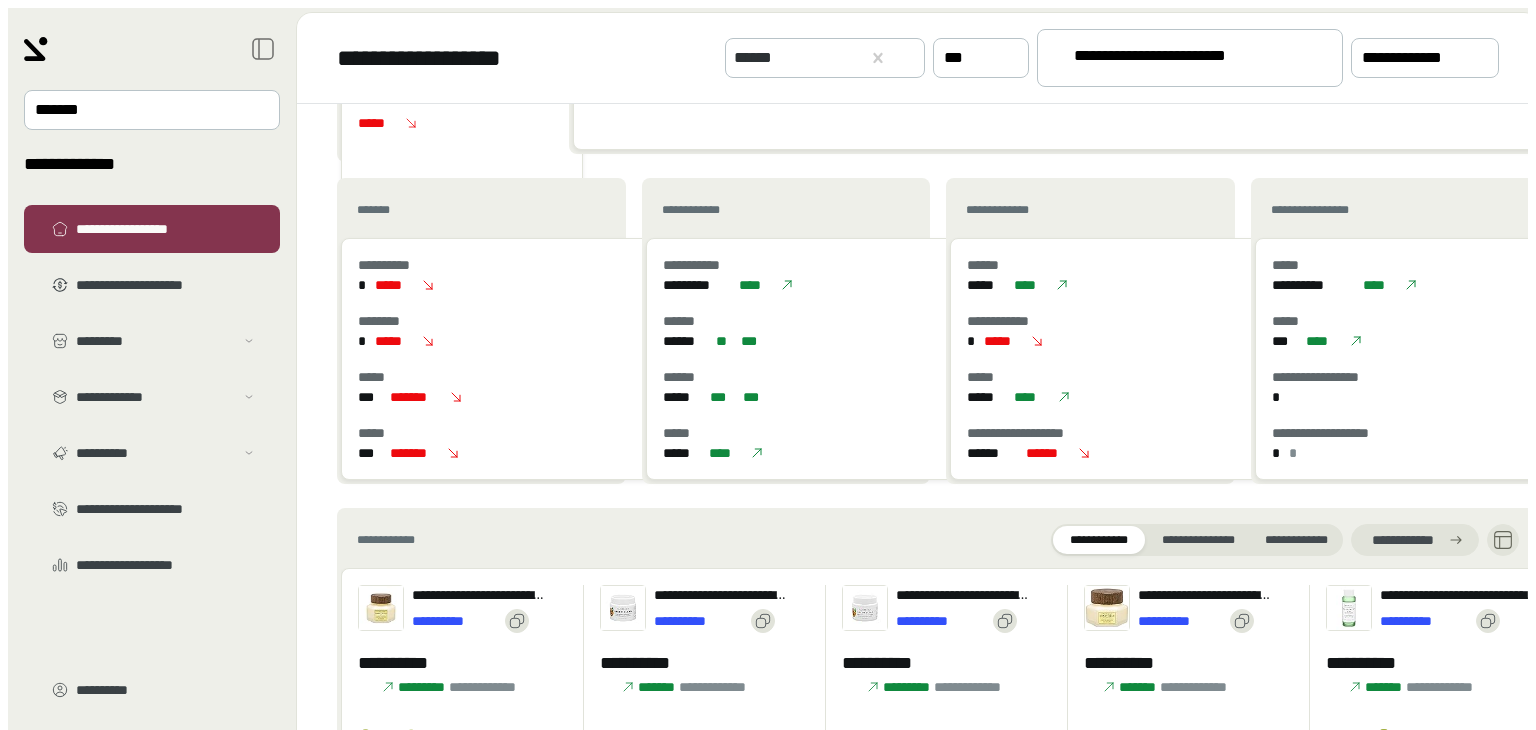 scroll, scrollTop: 423, scrollLeft: 0, axis: vertical 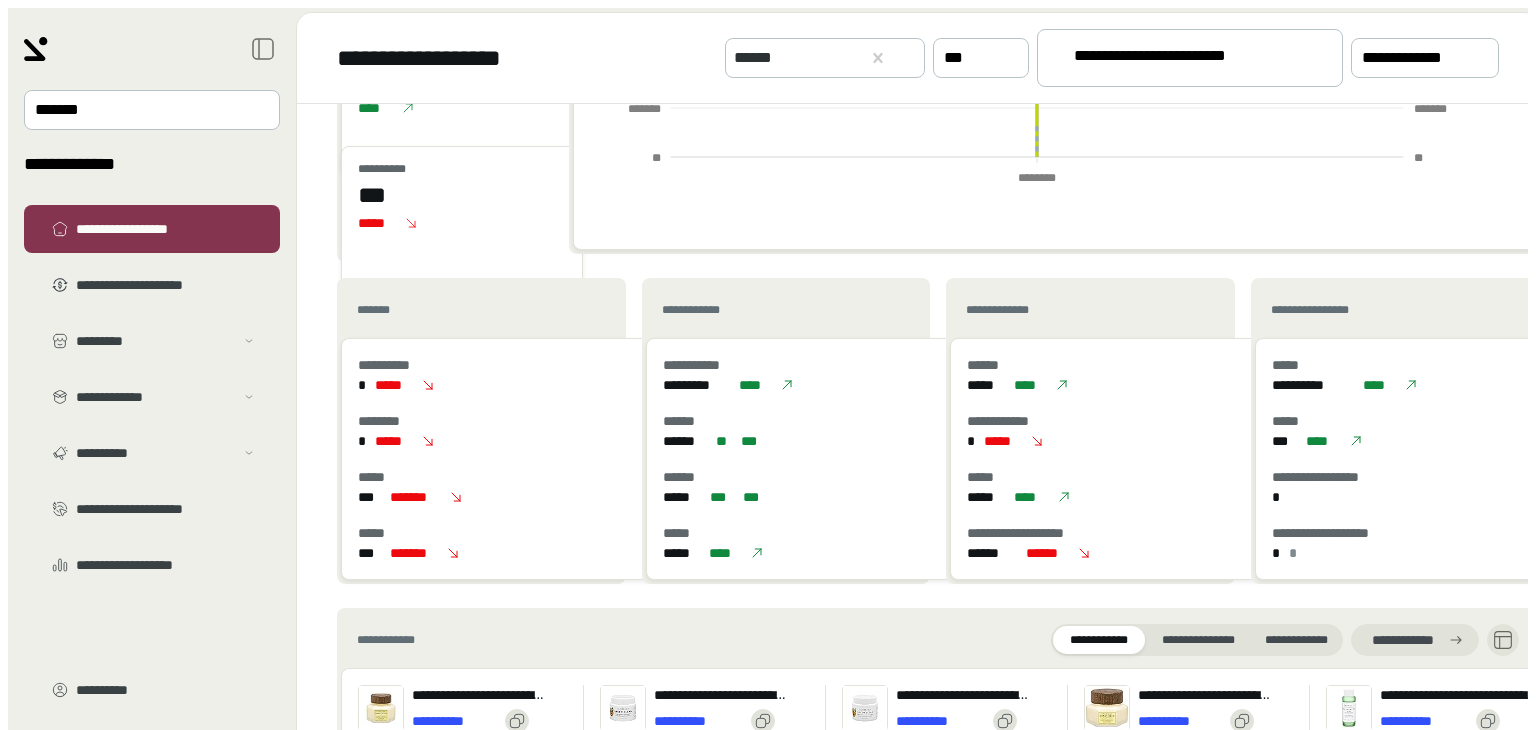 click on "*******" at bounding box center (386, 310) 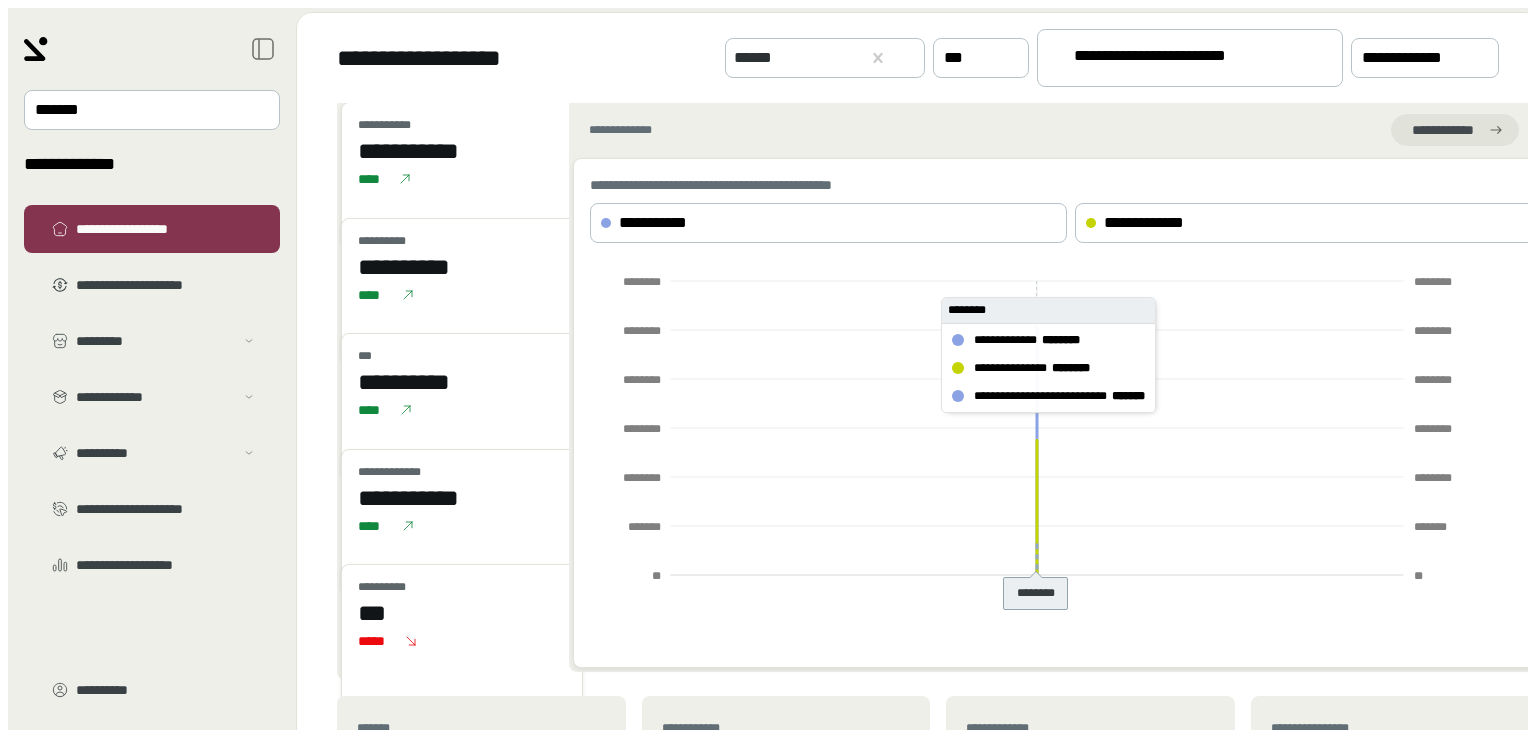 scroll, scrollTop: 0, scrollLeft: 0, axis: both 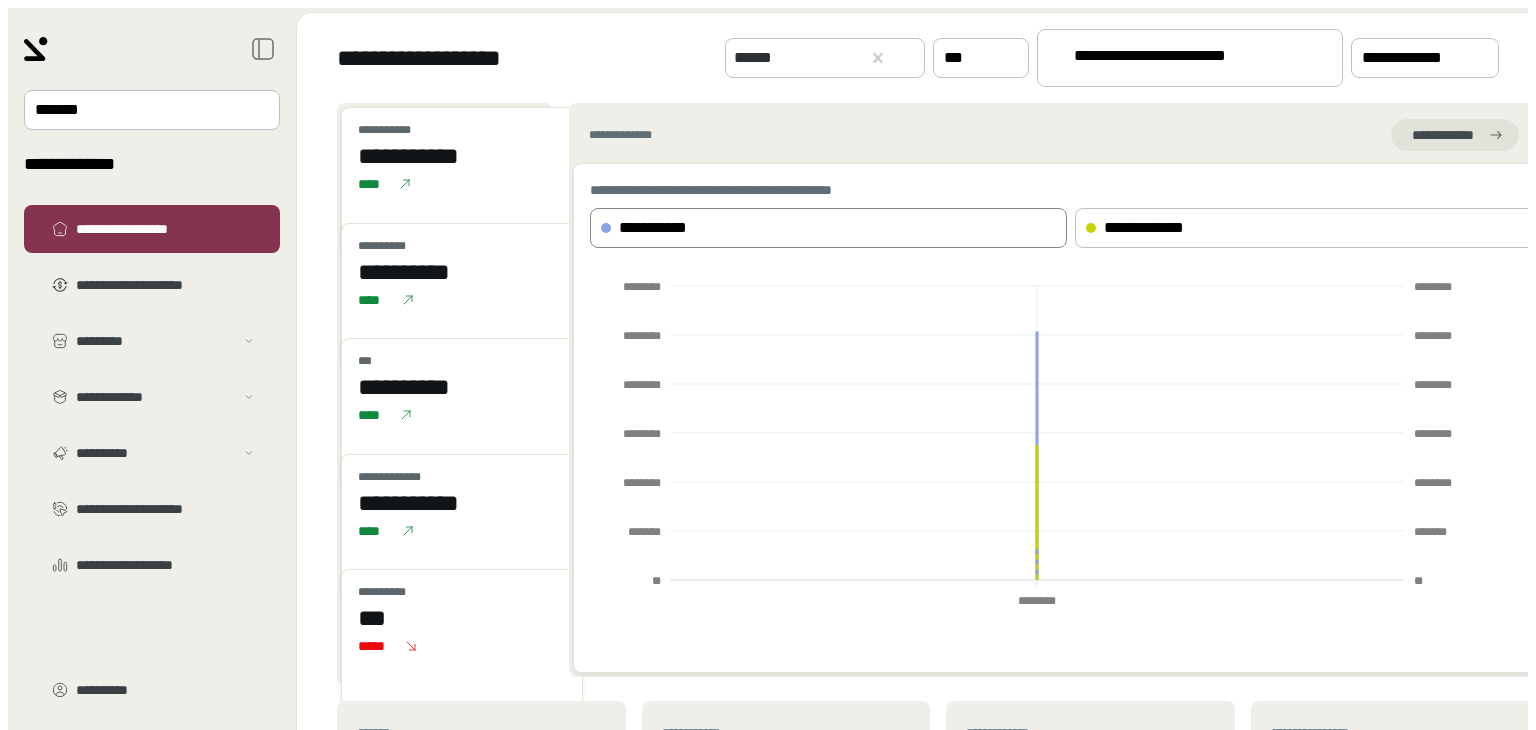 click at bounding box center [1048, 228] 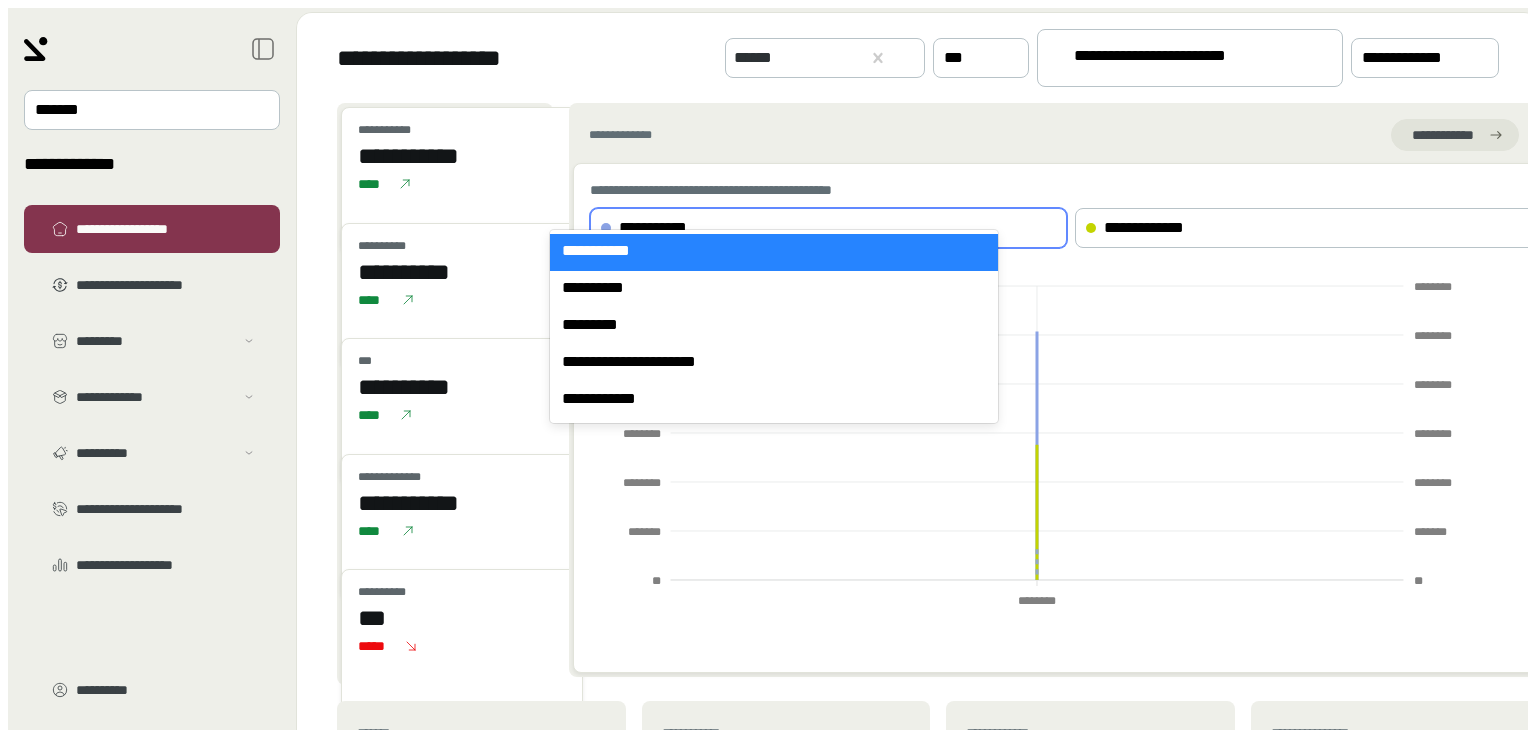 click on "**********" at bounding box center [1071, 418] 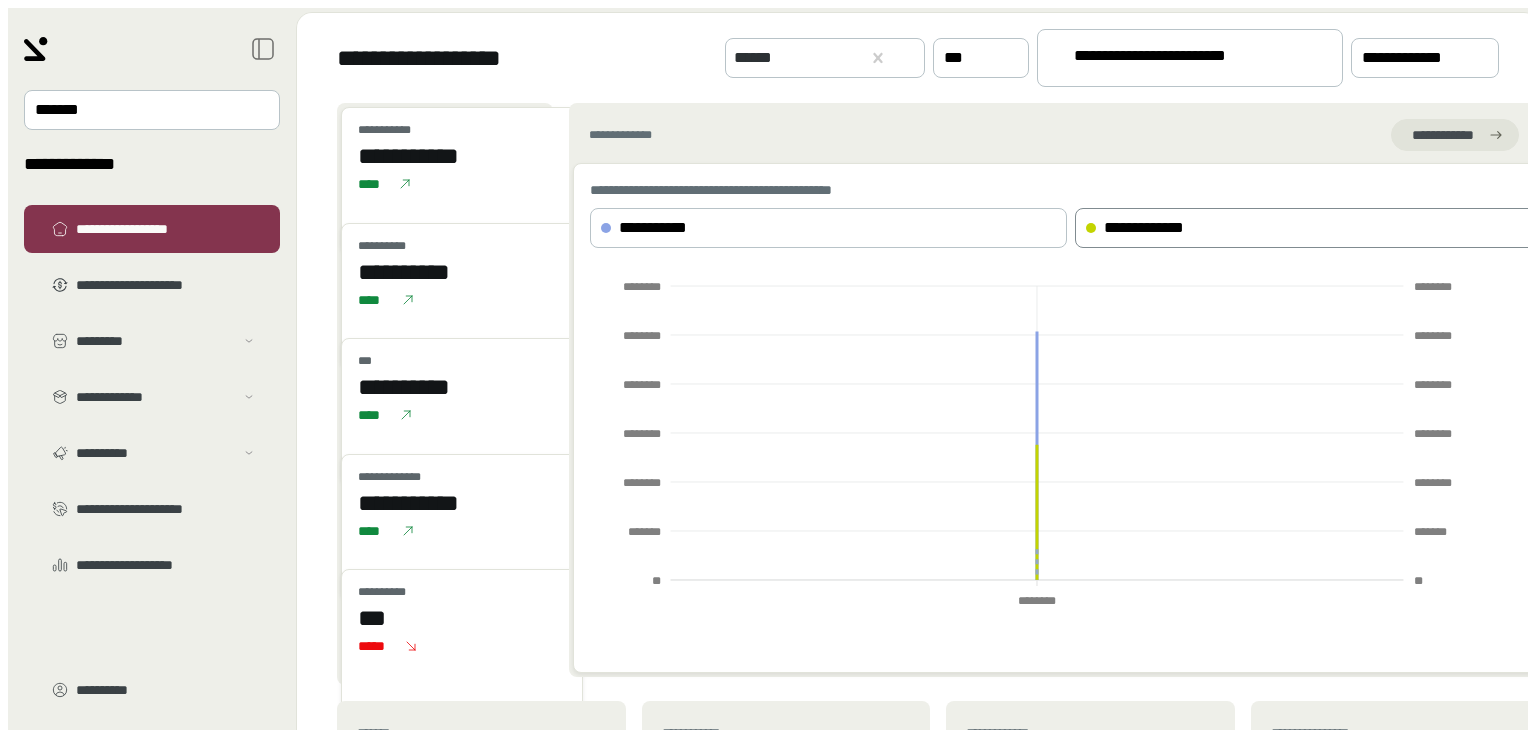 click on "**********" at bounding box center (814, 228) 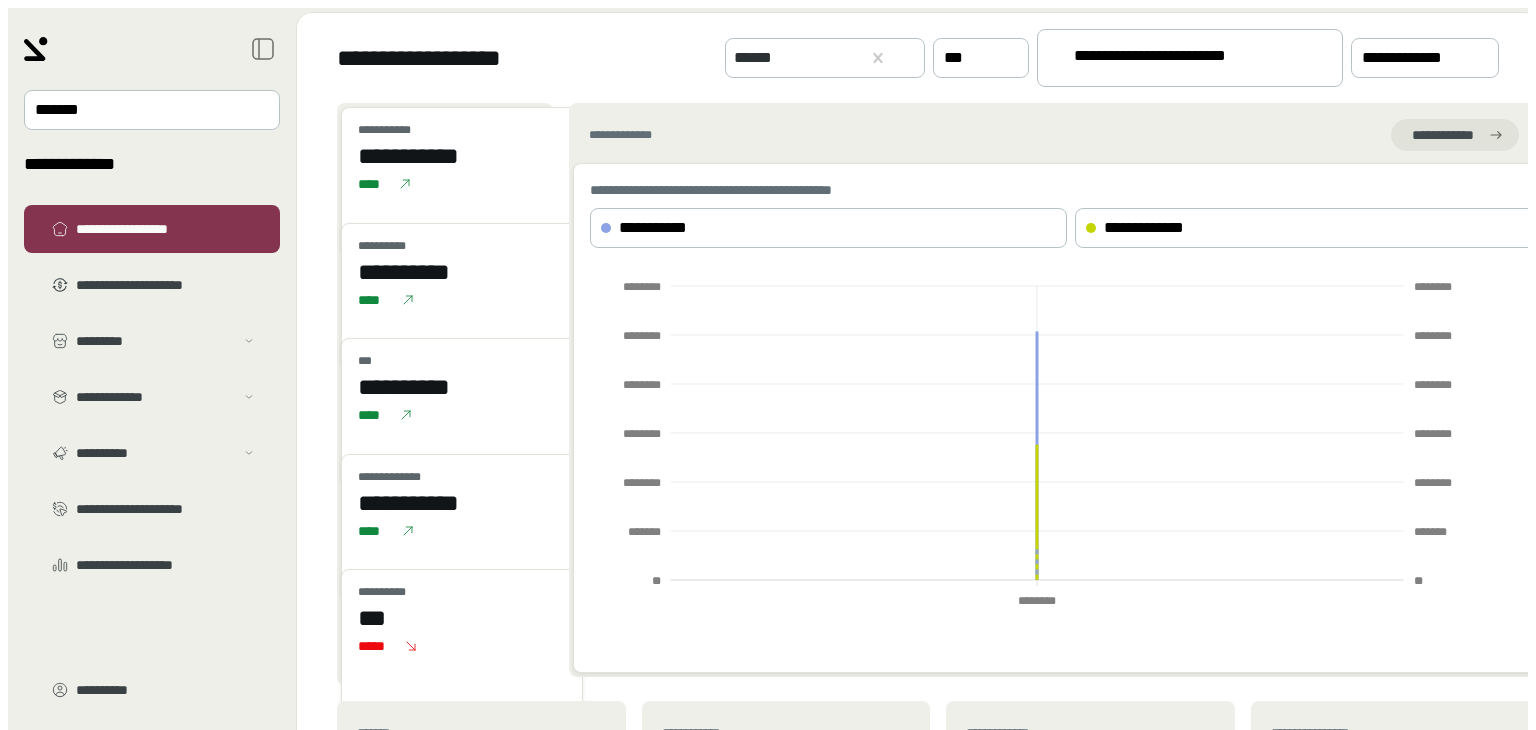 click on "**********" at bounding box center [1071, 418] 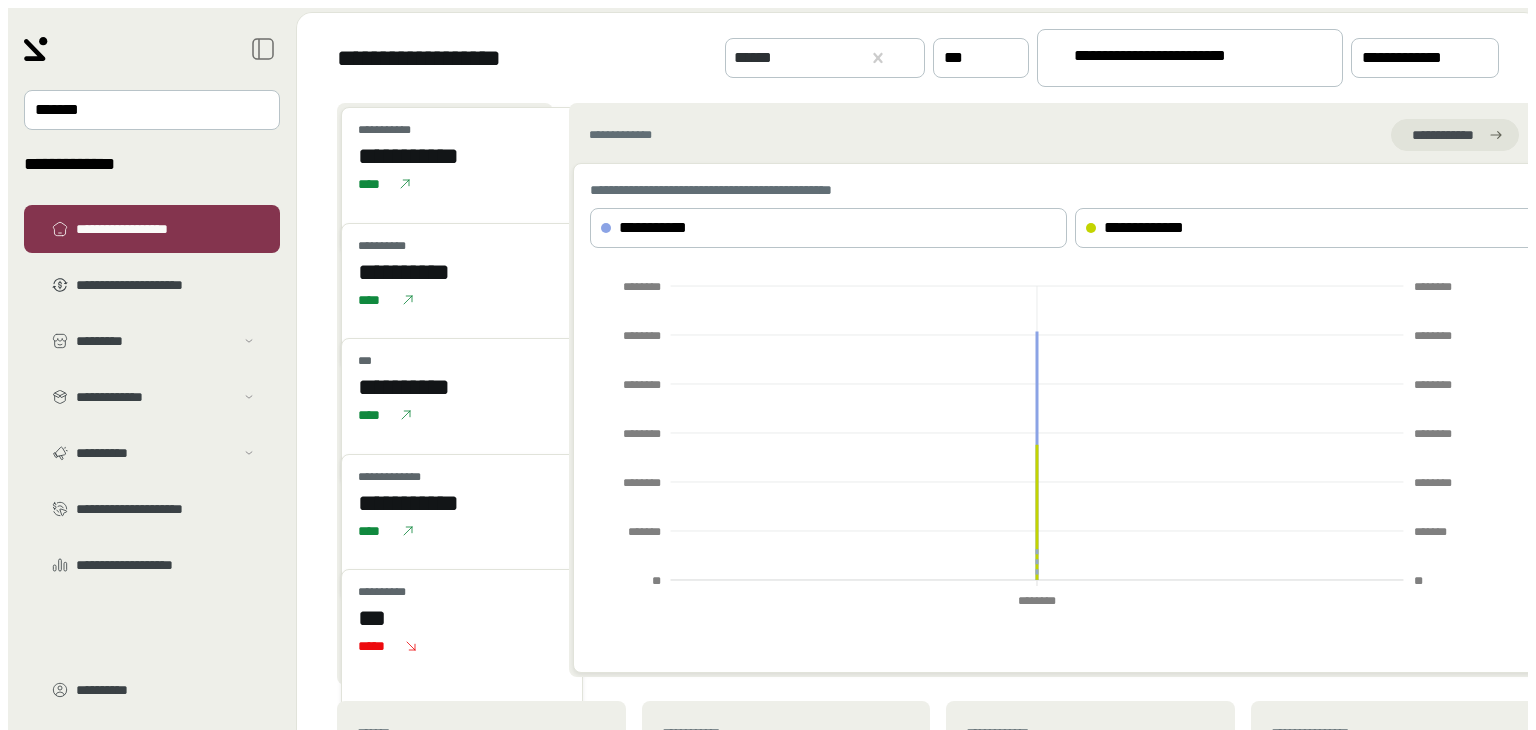 click on "**********" at bounding box center [1054, 135] 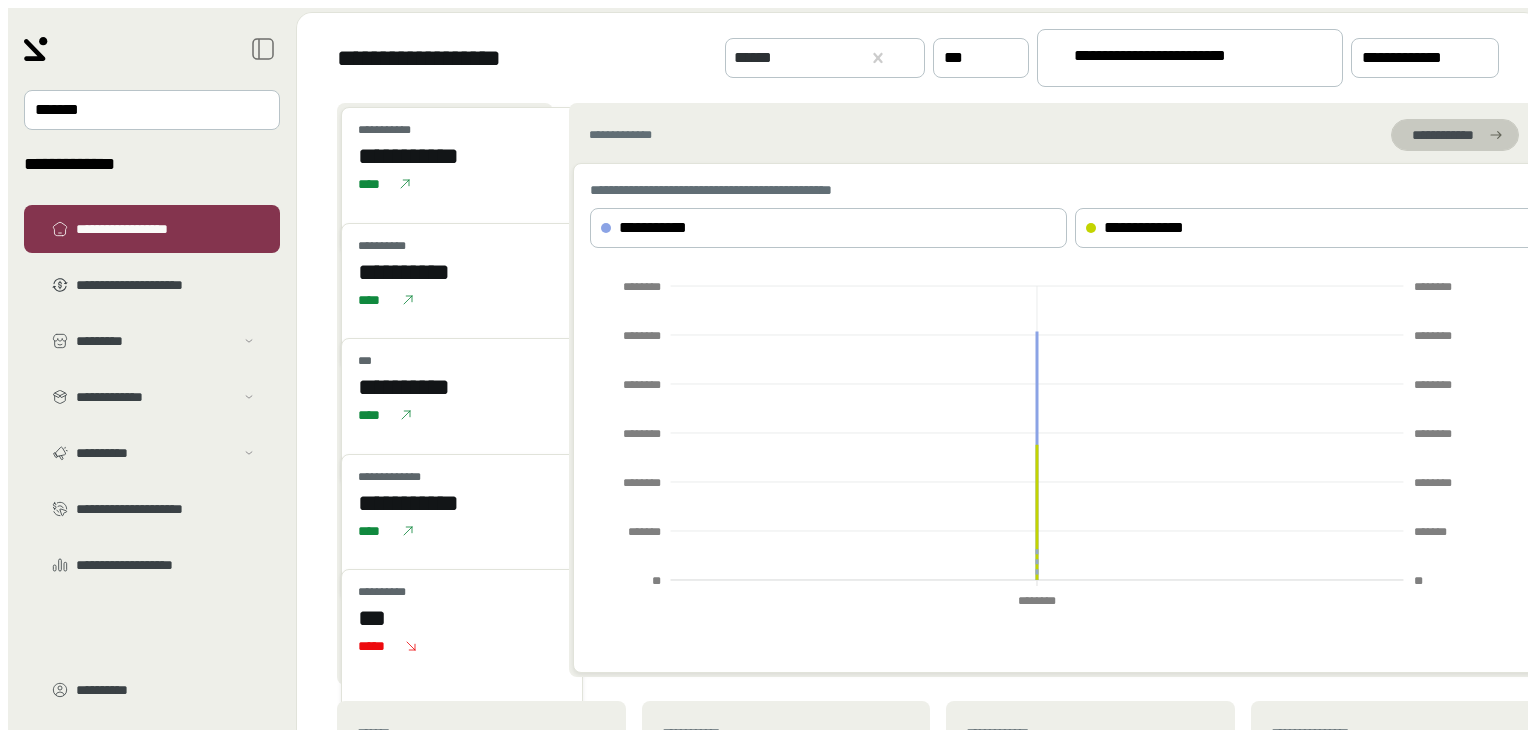 click on "**********" at bounding box center (1443, 135) 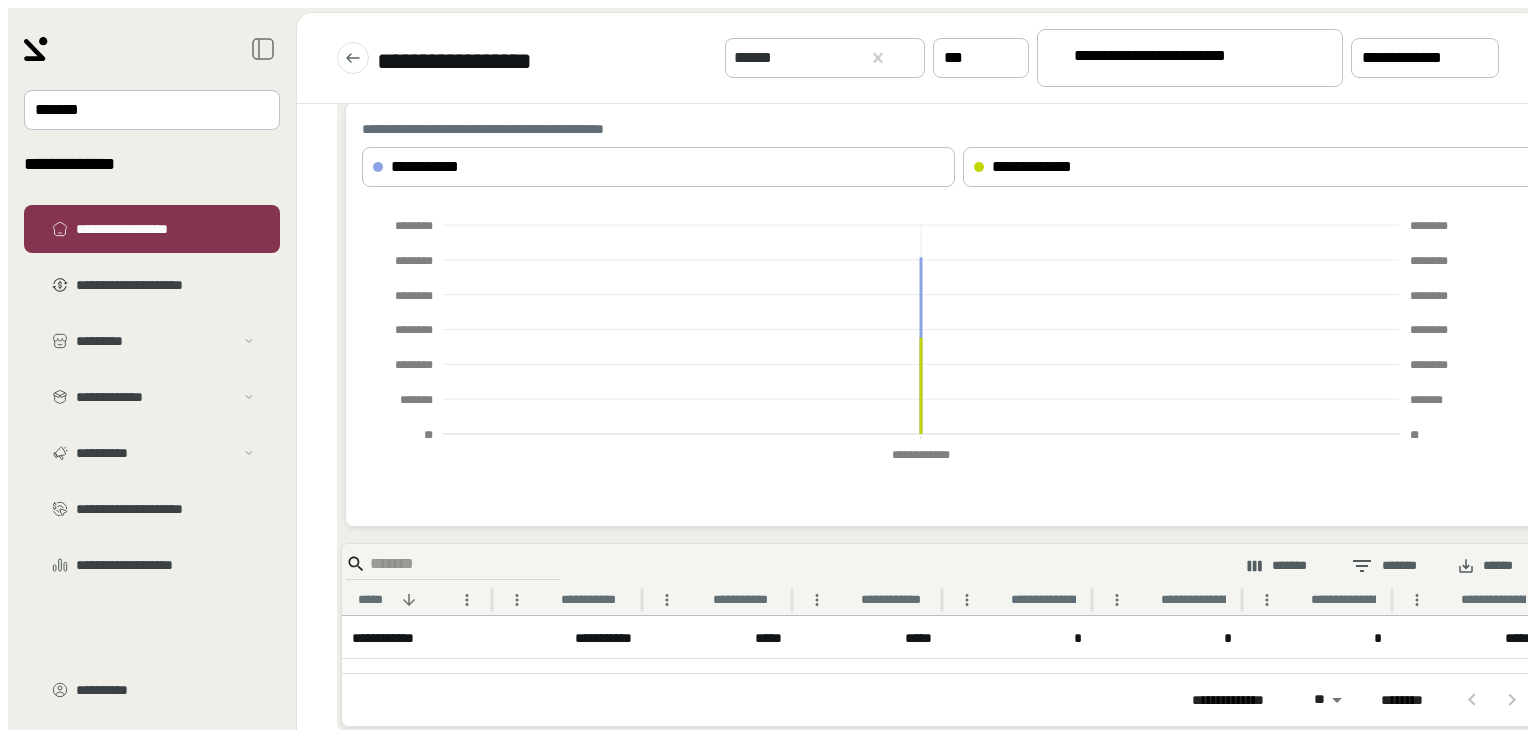 scroll, scrollTop: 276, scrollLeft: 0, axis: vertical 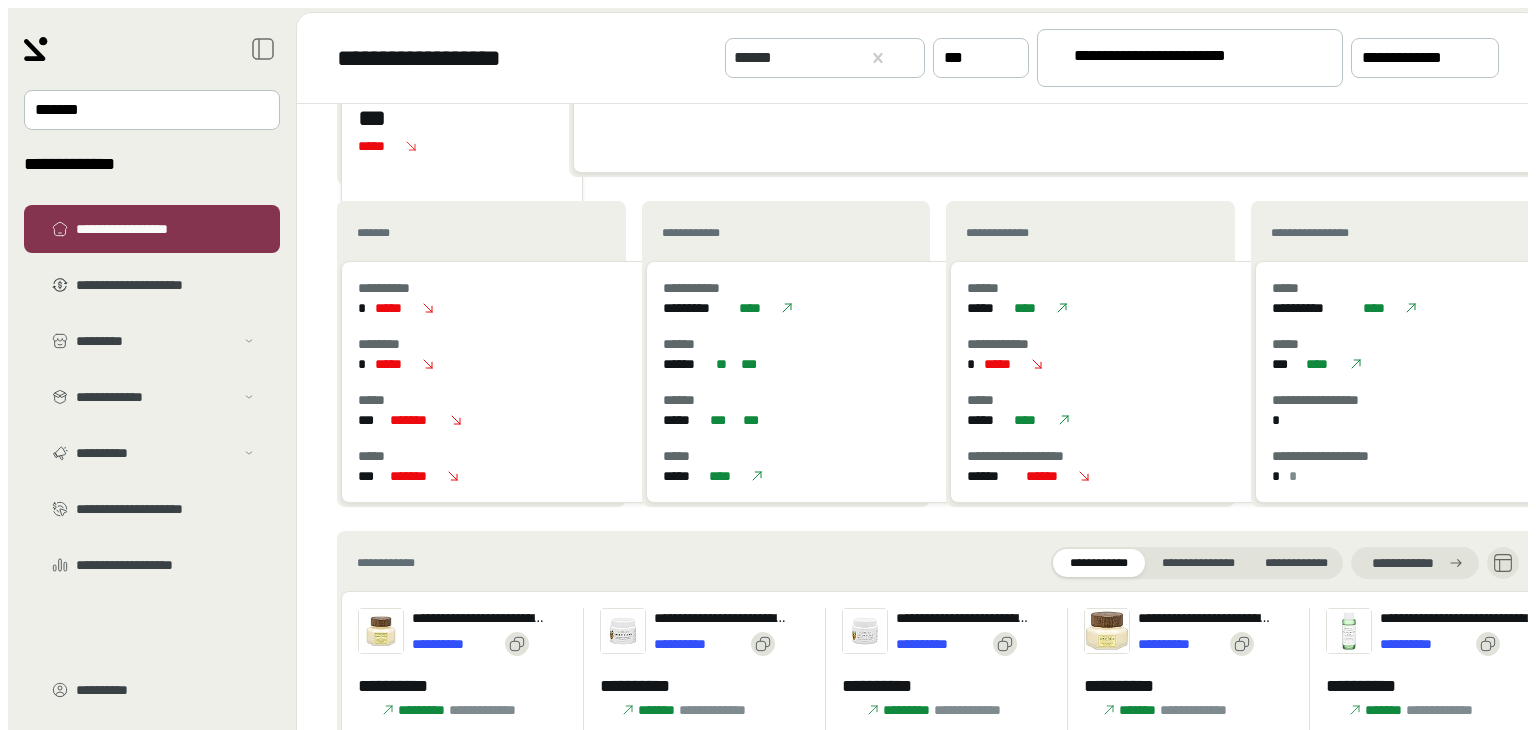click on "*******" at bounding box center [386, 233] 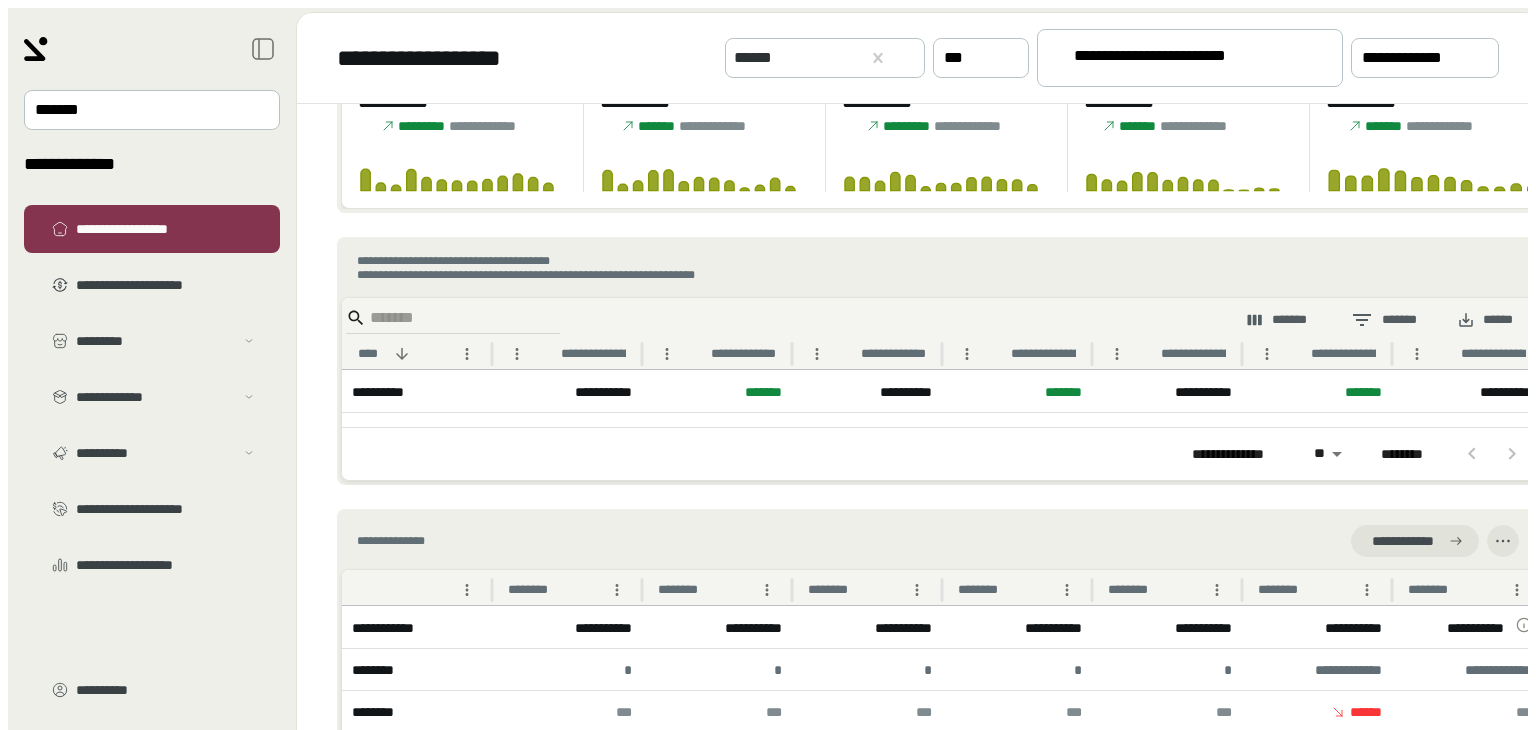 scroll, scrollTop: 1123, scrollLeft: 0, axis: vertical 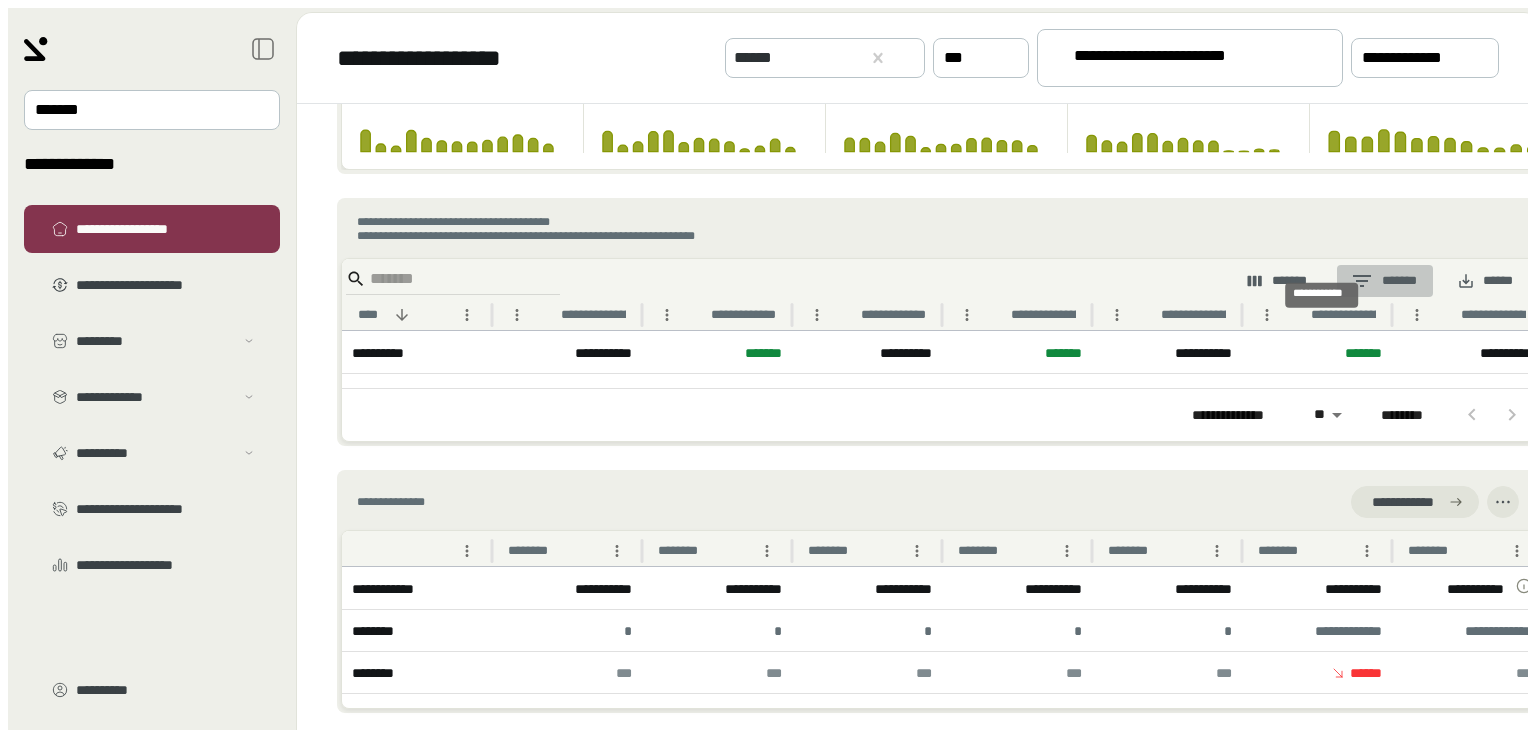 click at bounding box center (1362, 281) 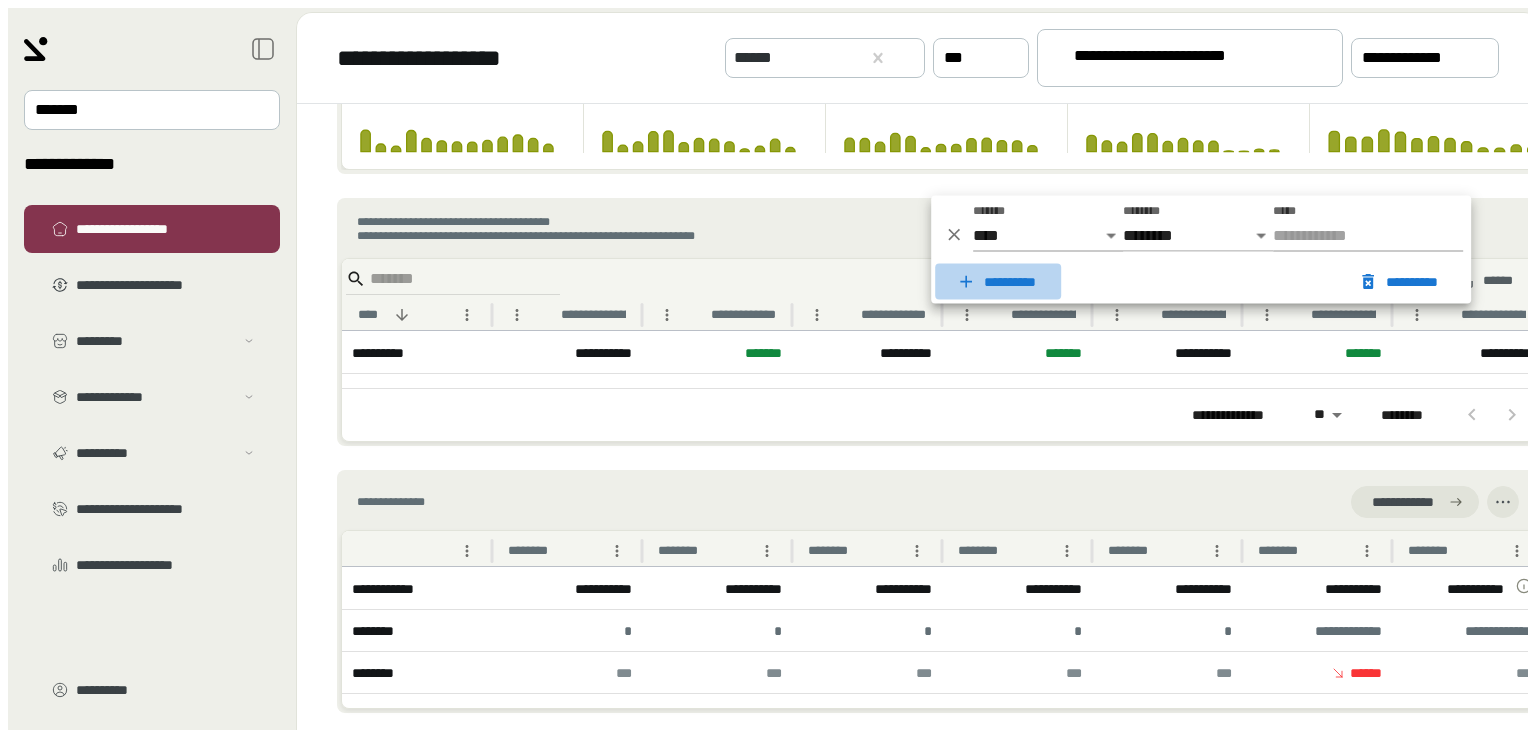 click on "**********" at bounding box center (998, 281) 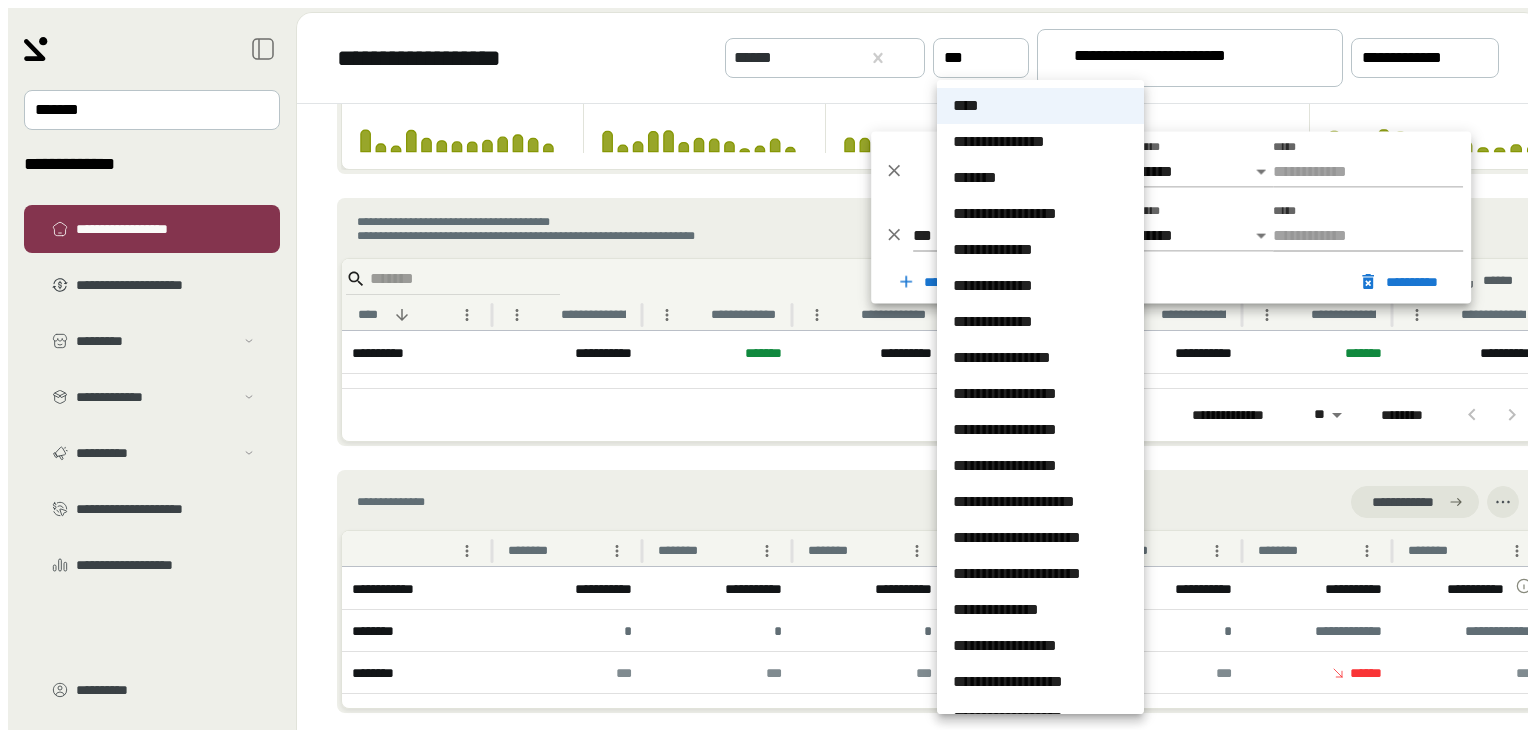 click on "**********" at bounding box center [768, 373] 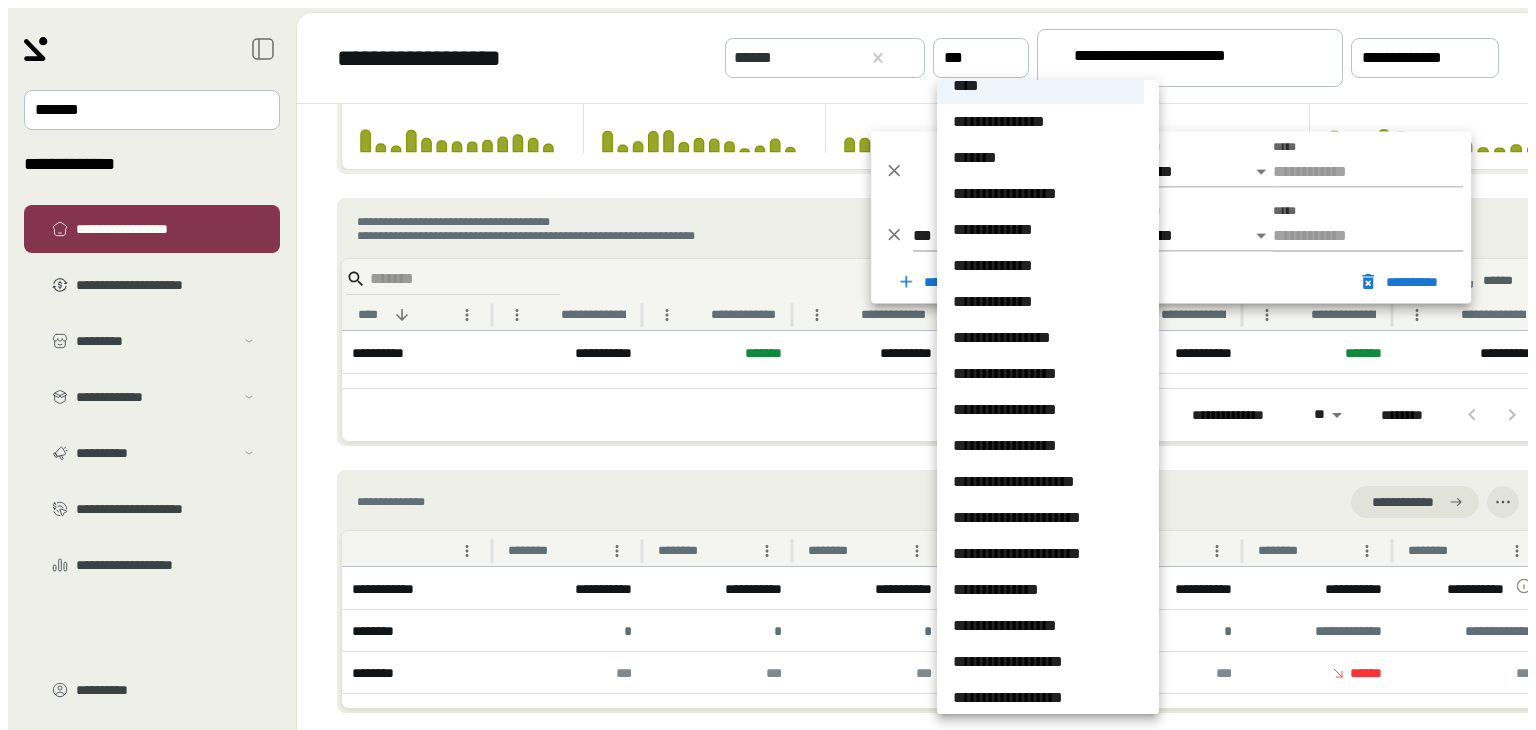 scroll, scrollTop: 30, scrollLeft: 0, axis: vertical 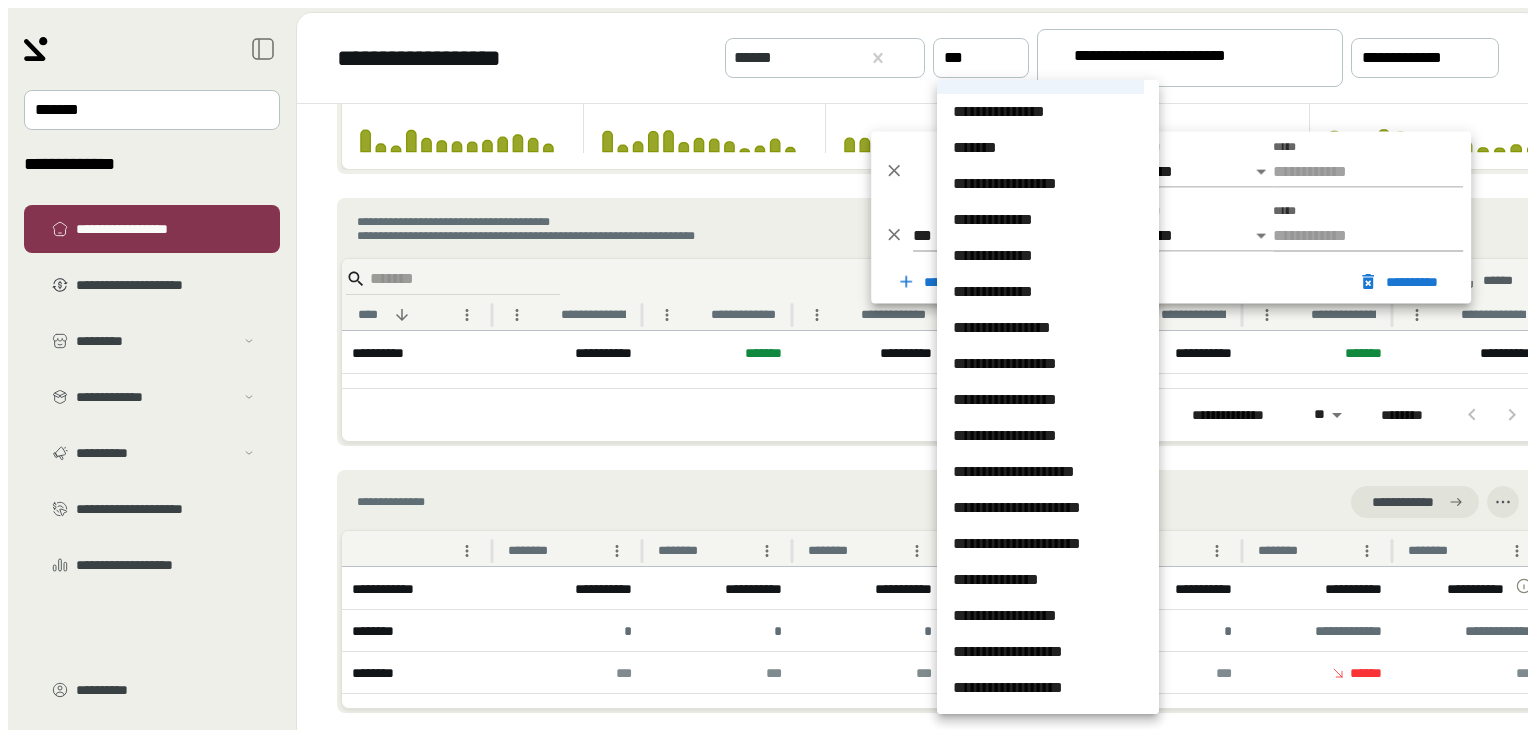 click at bounding box center [768, 365] 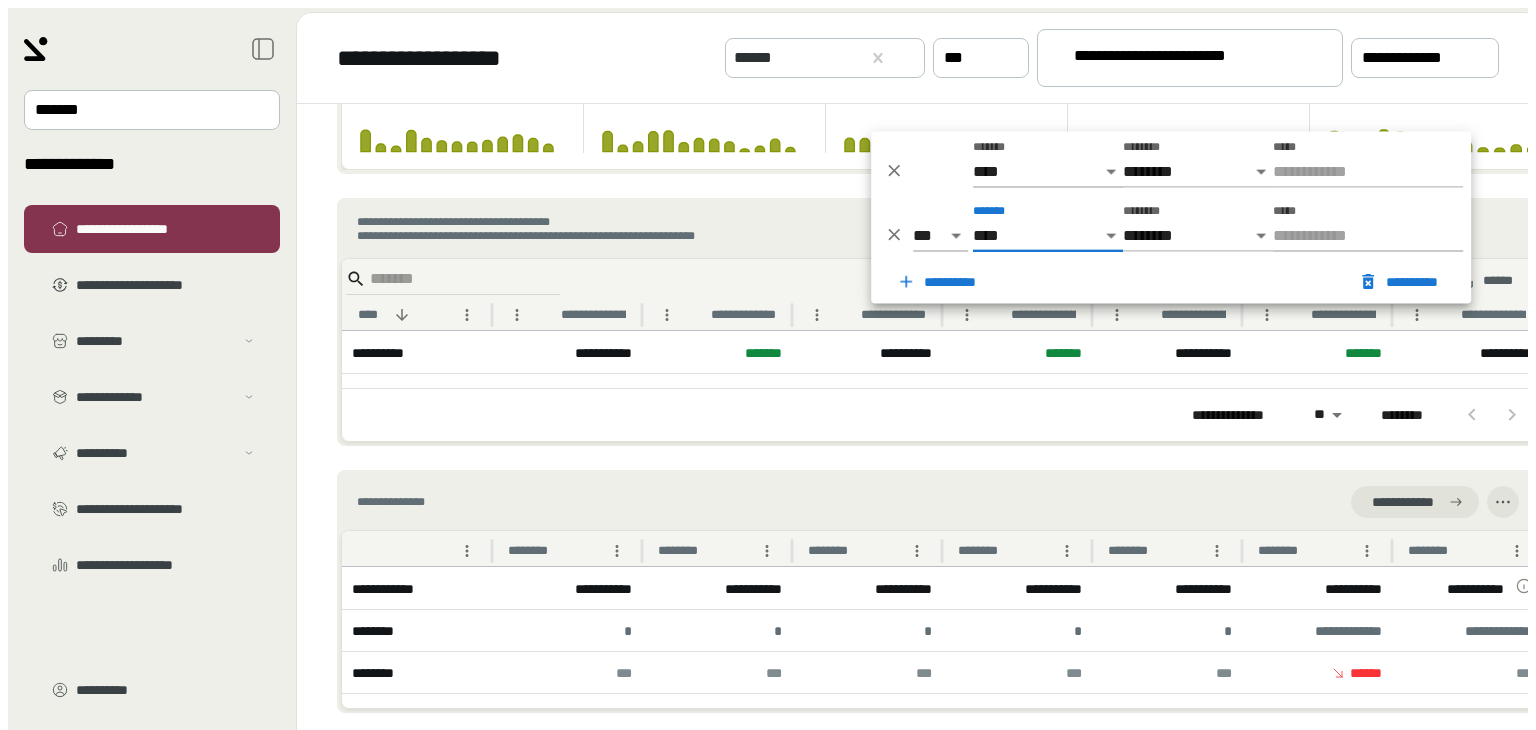 click on "**********" at bounding box center (768, 373) 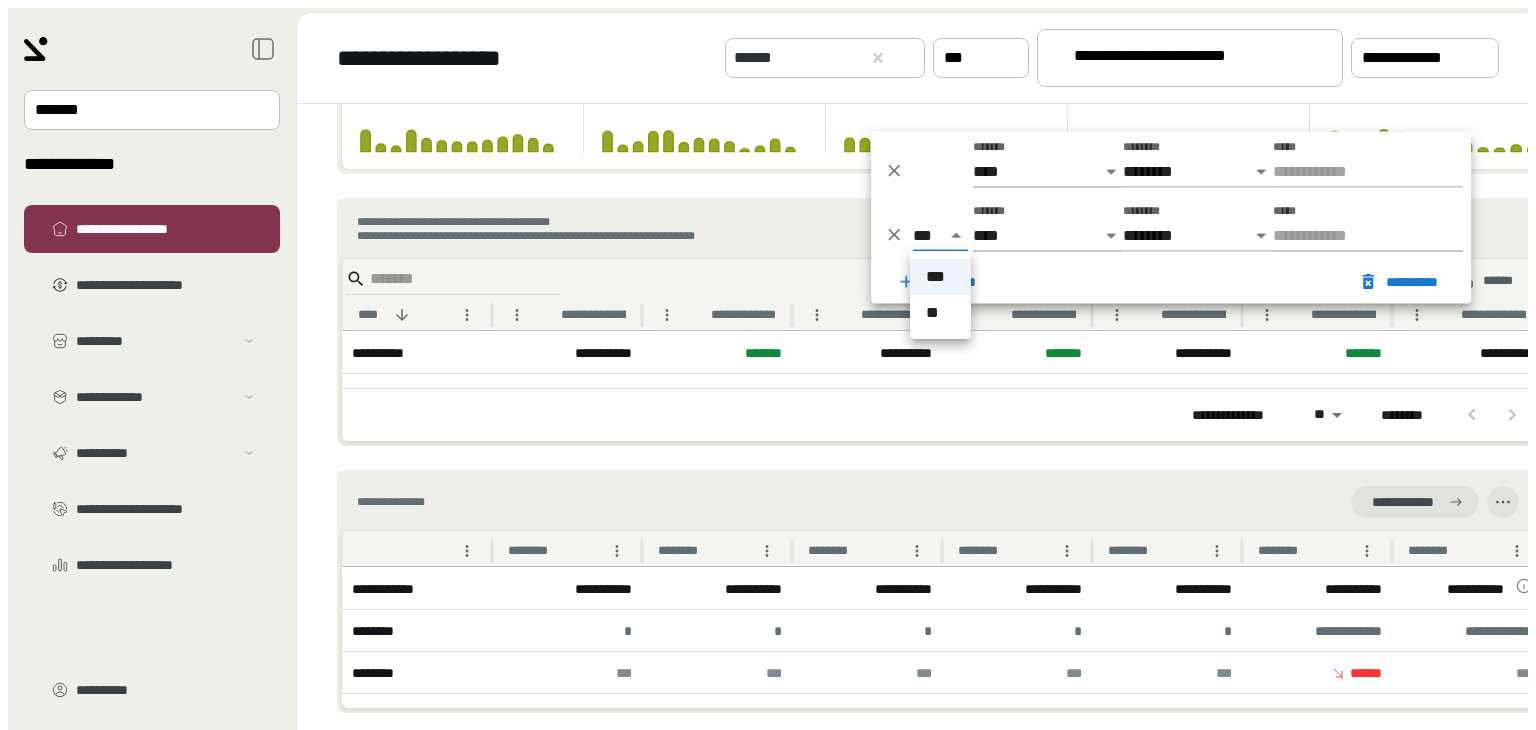 drag, startPoint x: 1104, startPoint y: 265, endPoint x: 1086, endPoint y: 245, distance: 26.907248 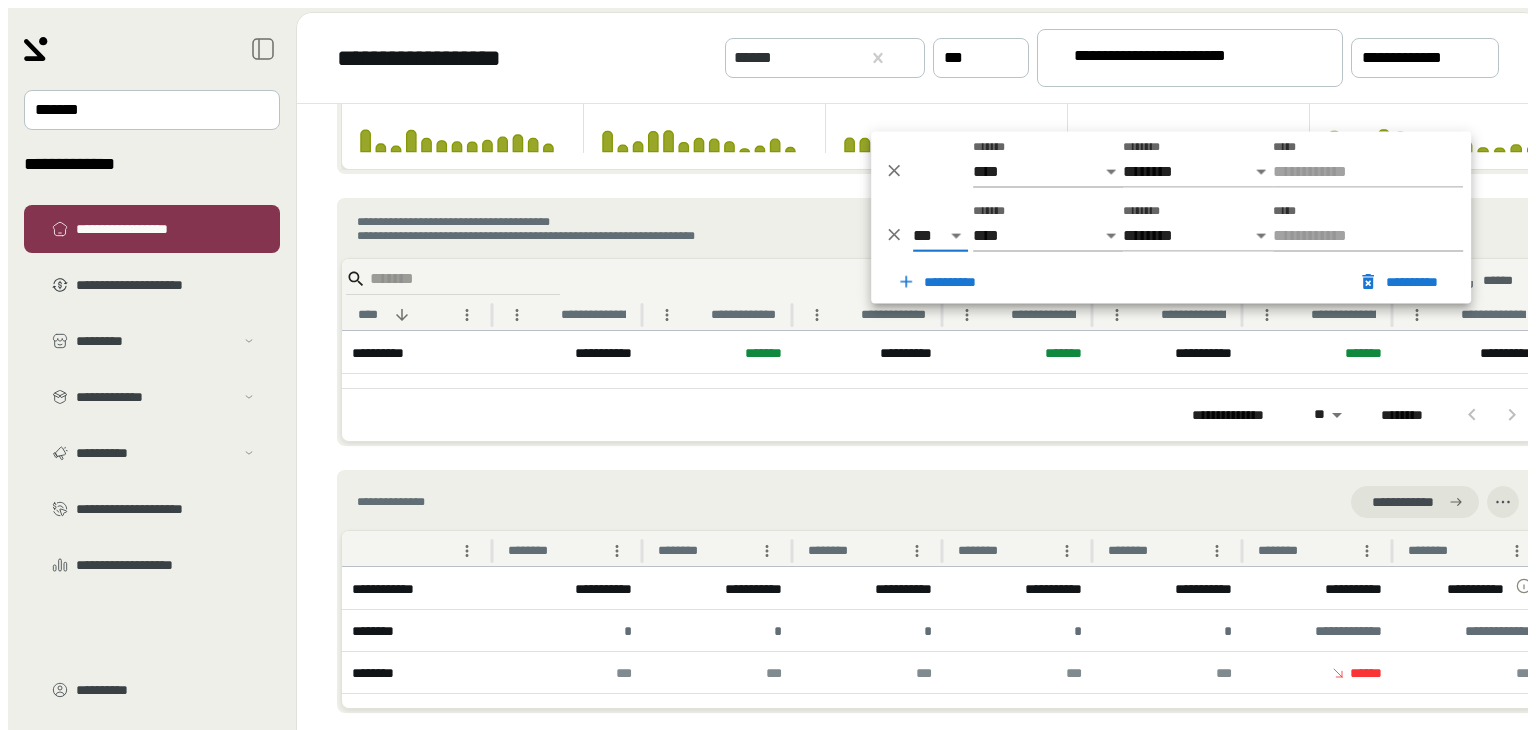 click at bounding box center [894, 171] 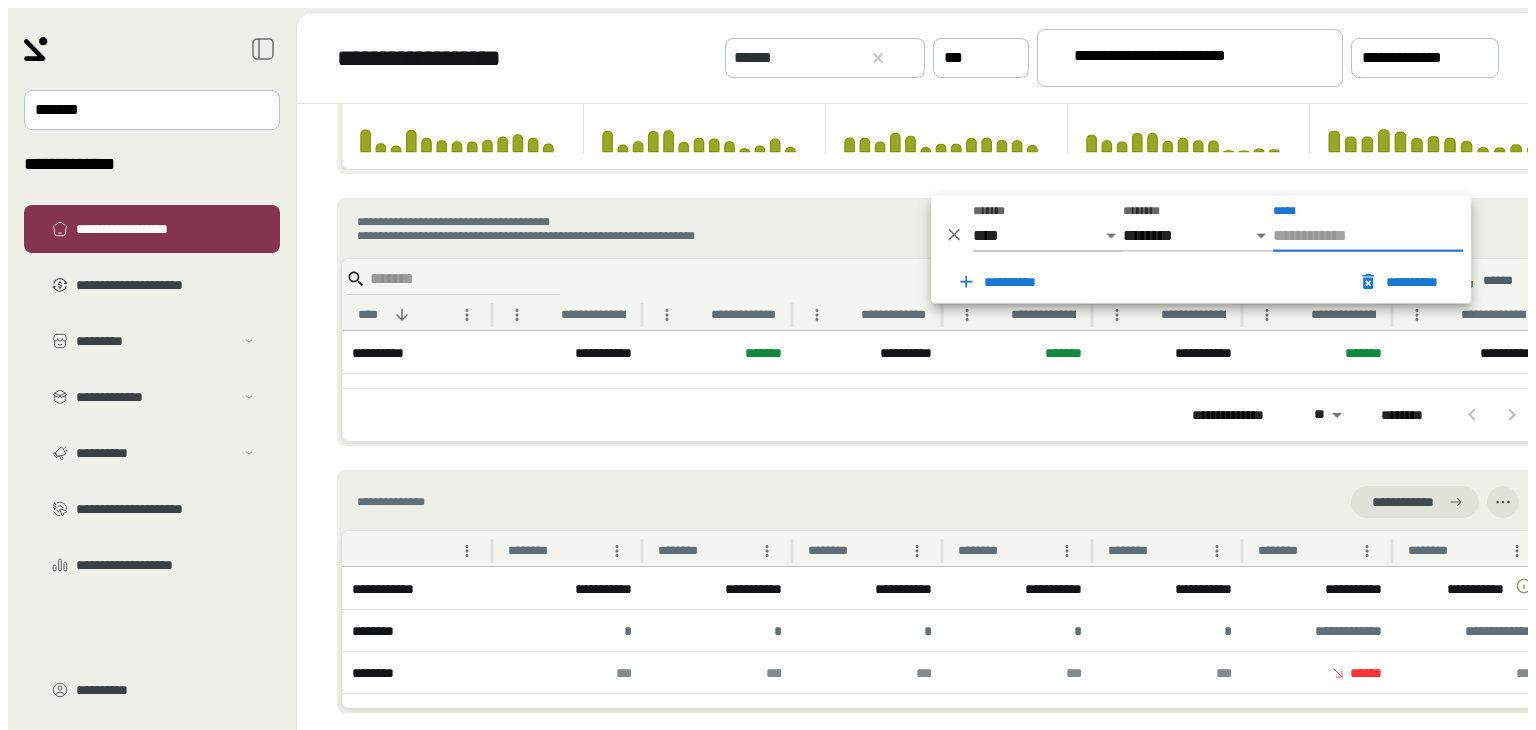 click on "*****" at bounding box center [1368, 235] 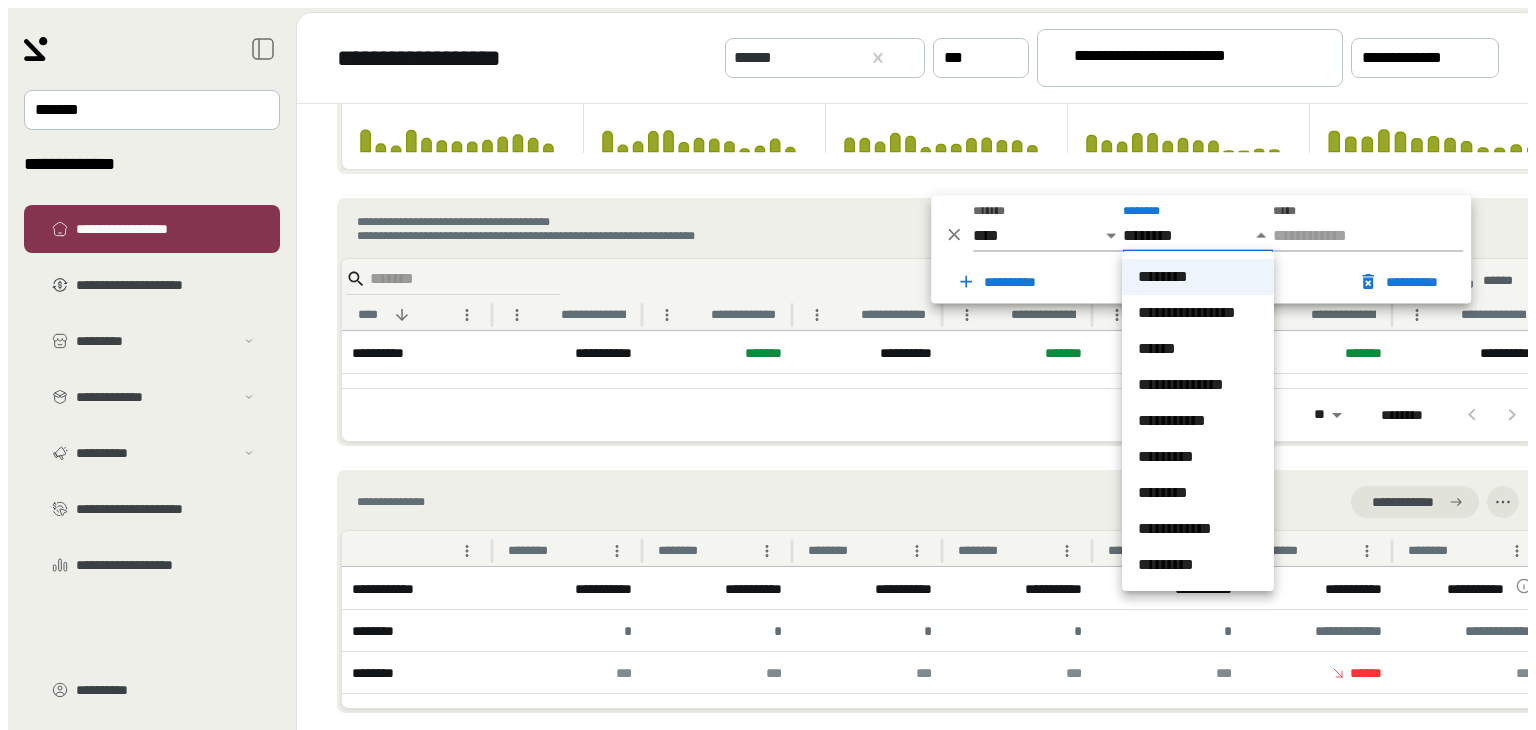 click at bounding box center [768, 365] 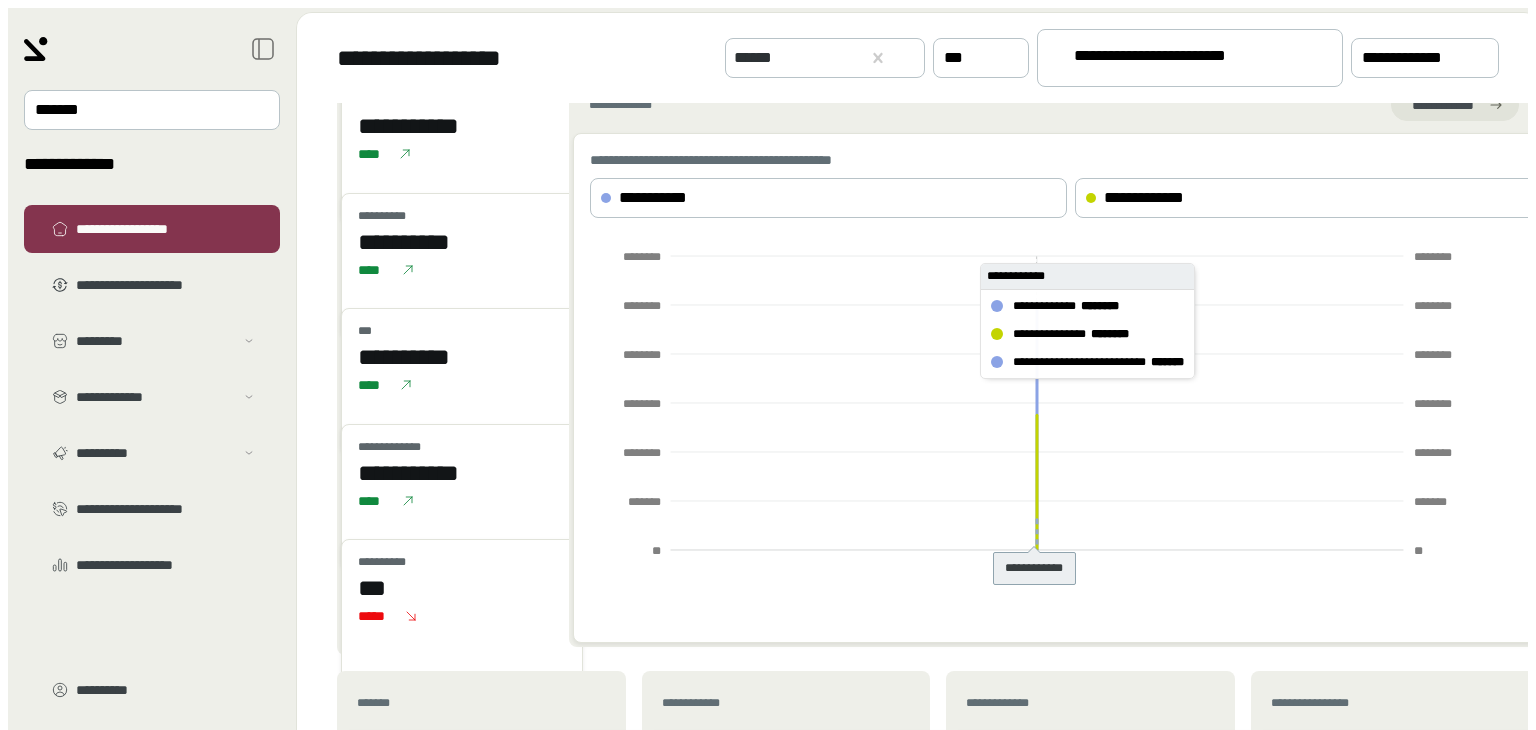 scroll, scrollTop: 0, scrollLeft: 0, axis: both 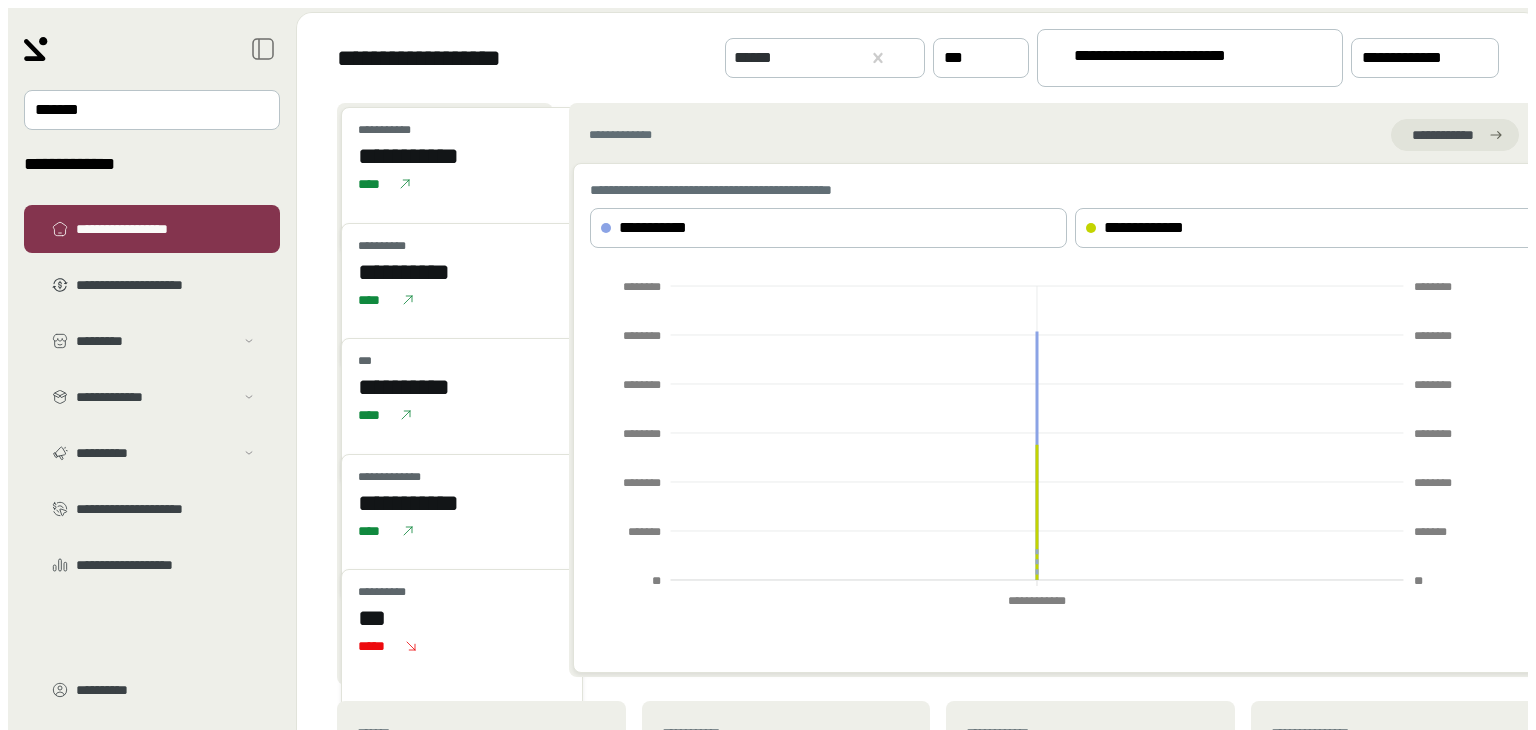 click on "**********" at bounding box center [918, 58] 